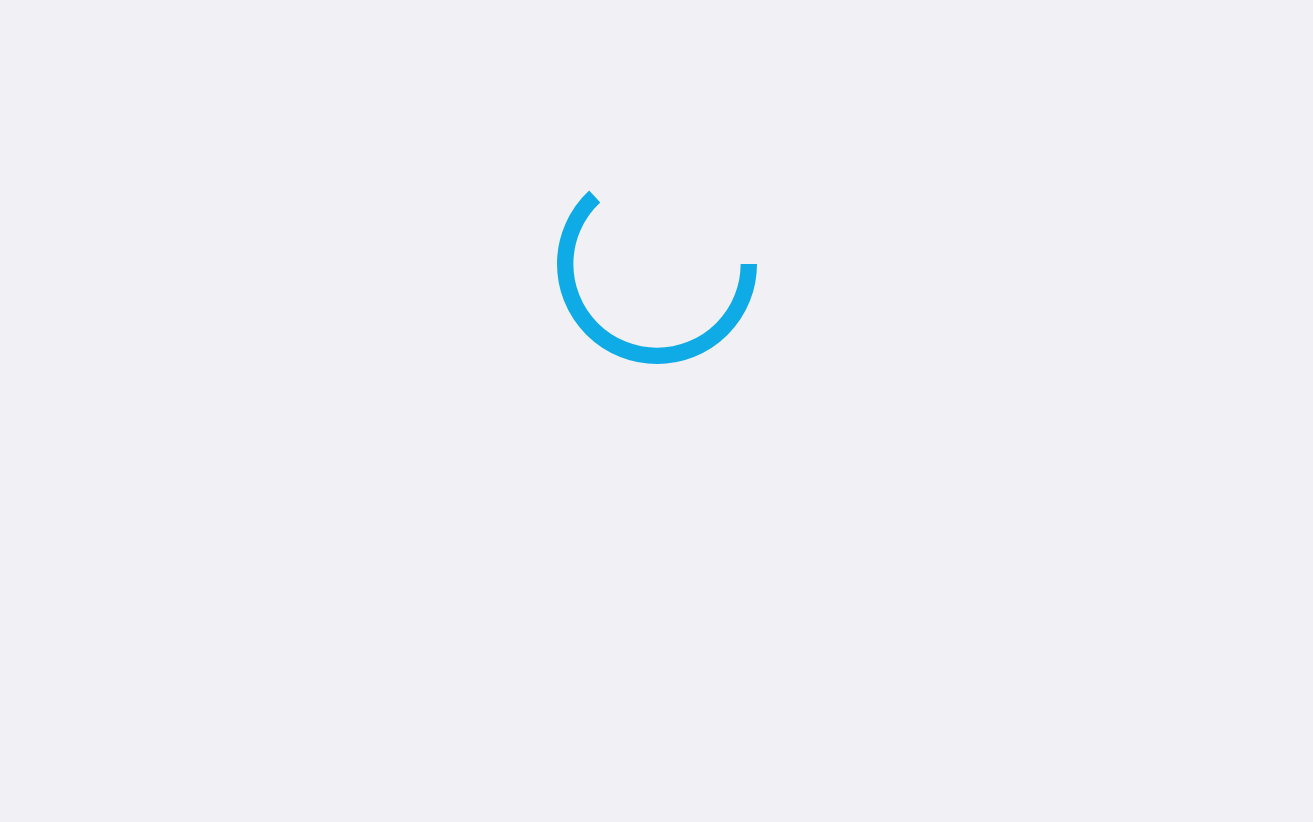 scroll, scrollTop: 0, scrollLeft: 0, axis: both 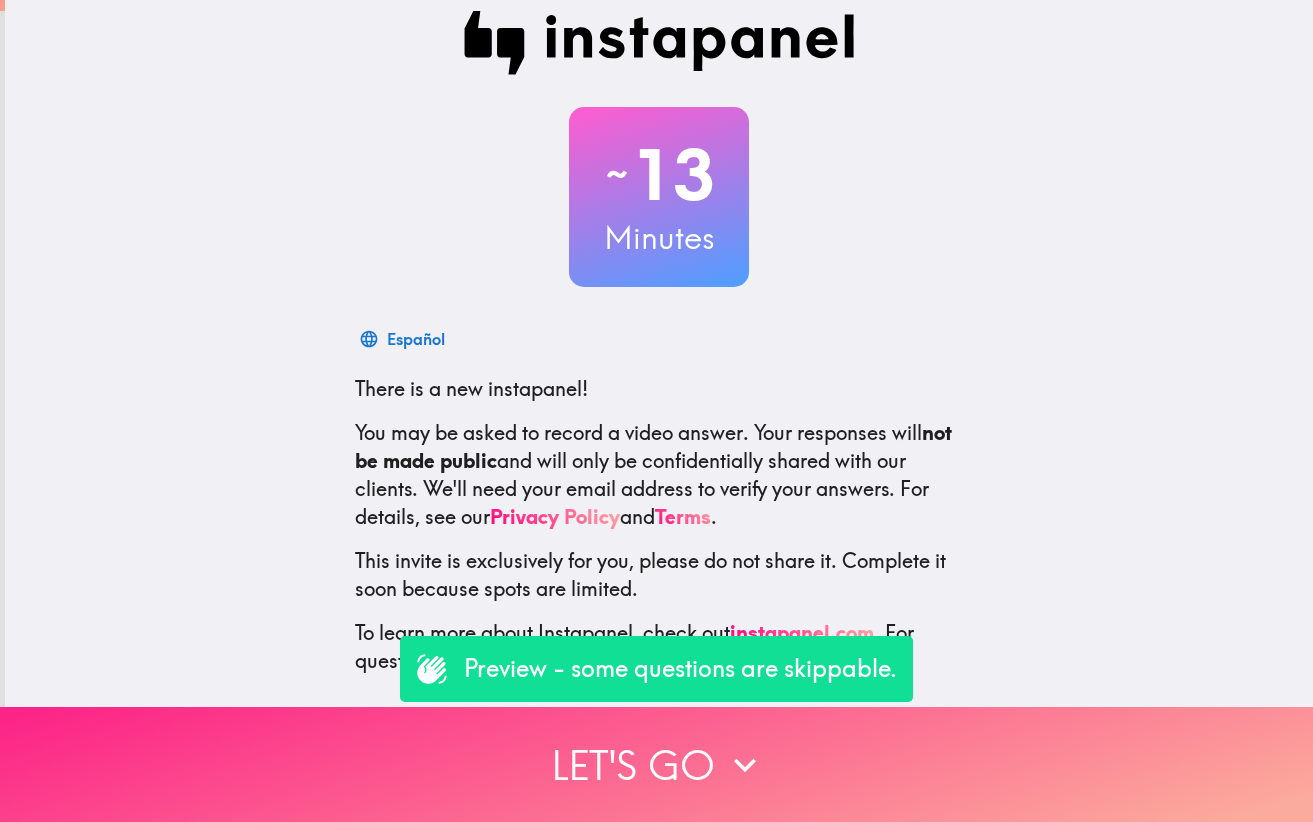click 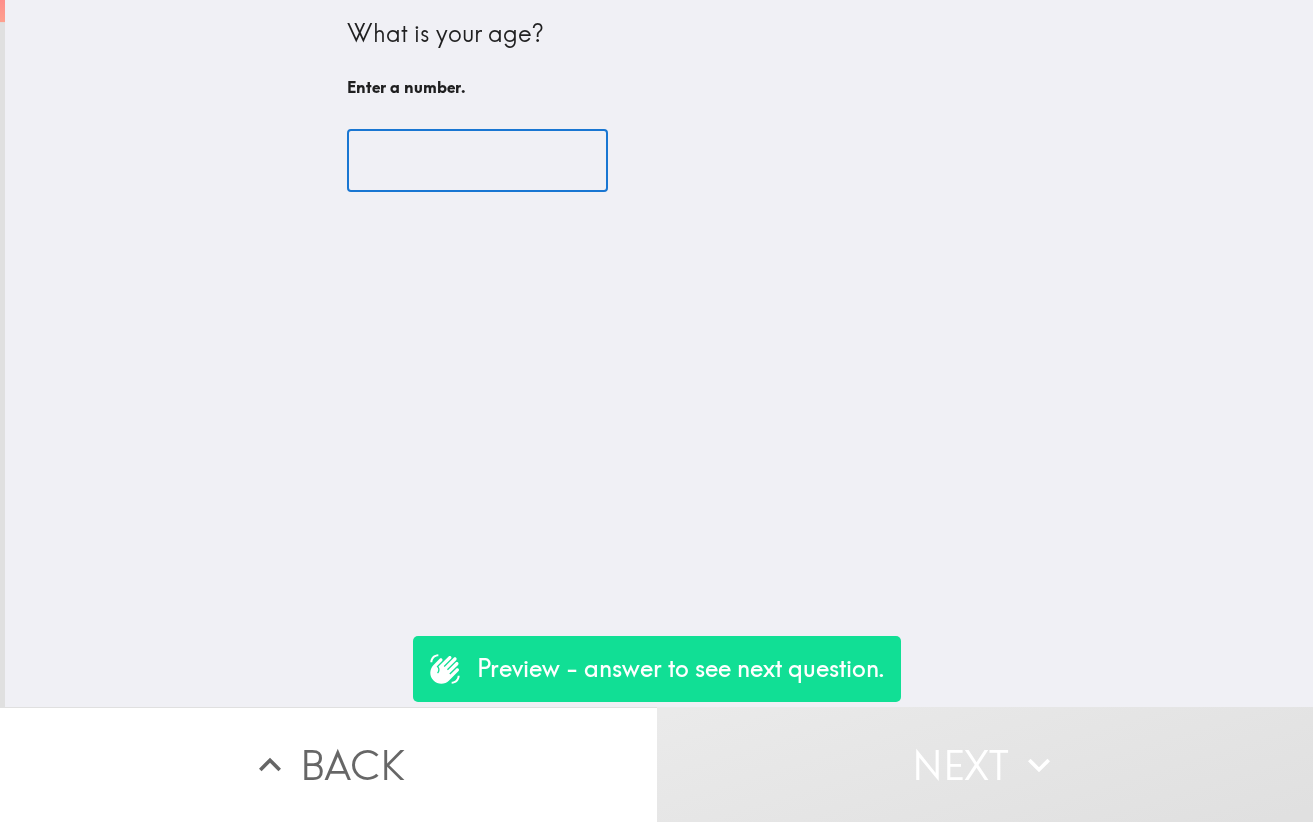 click at bounding box center (477, 161) 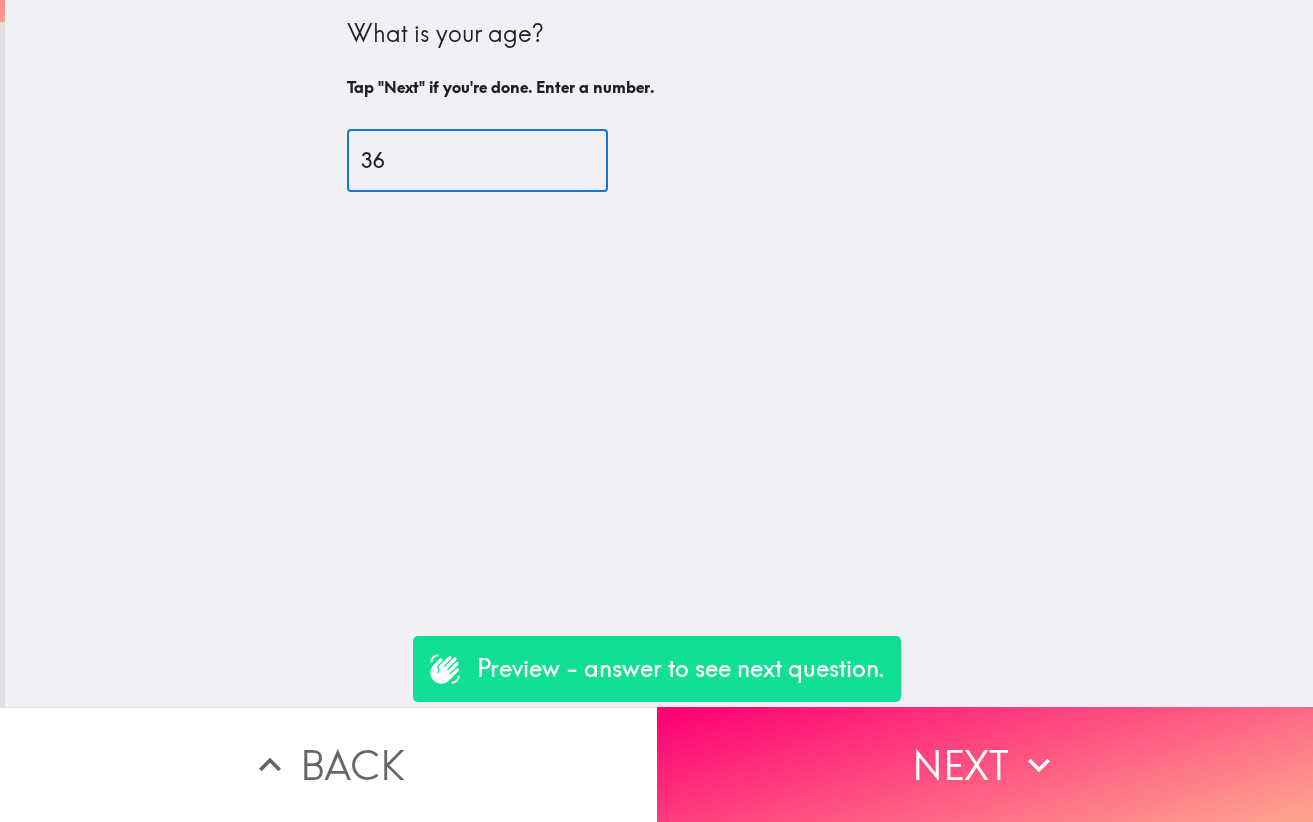 type on "36" 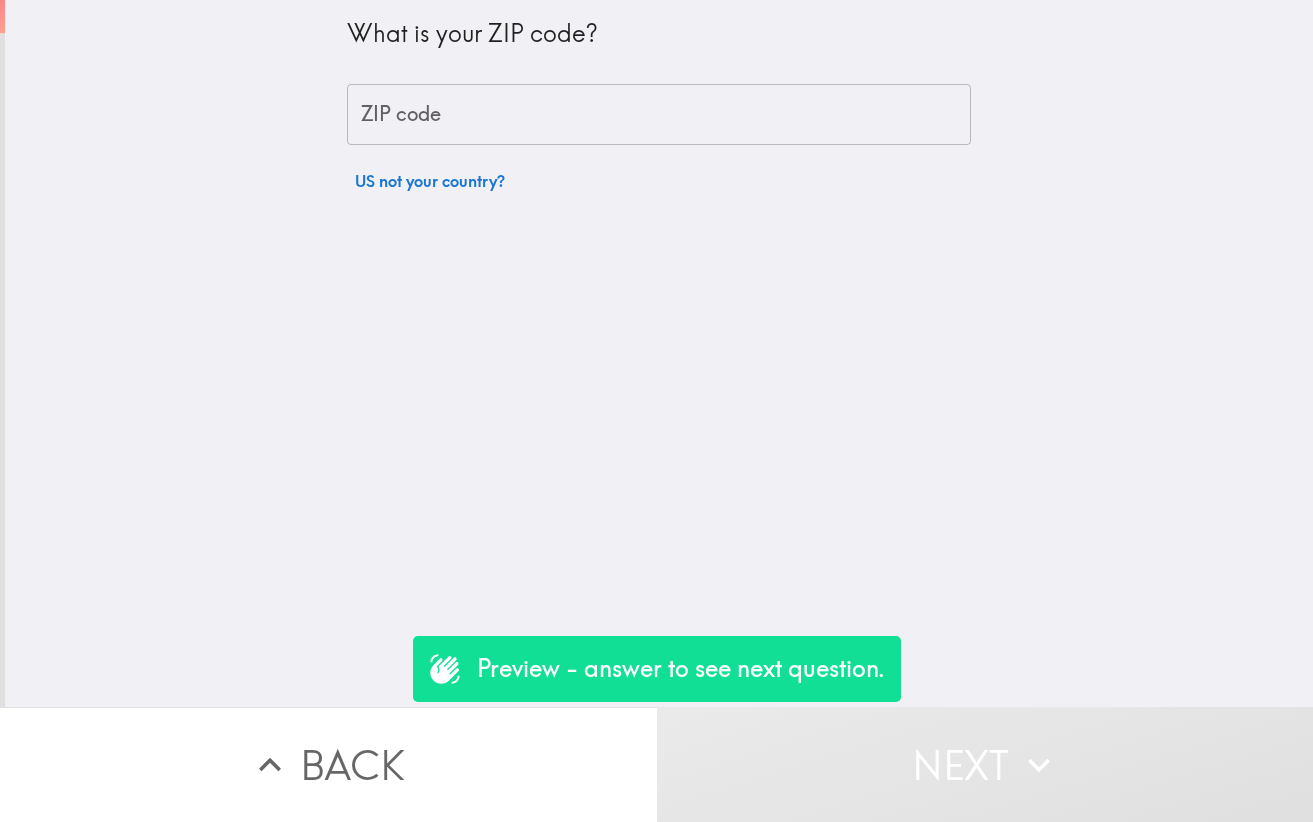 click on "ZIP code" at bounding box center (659, 115) 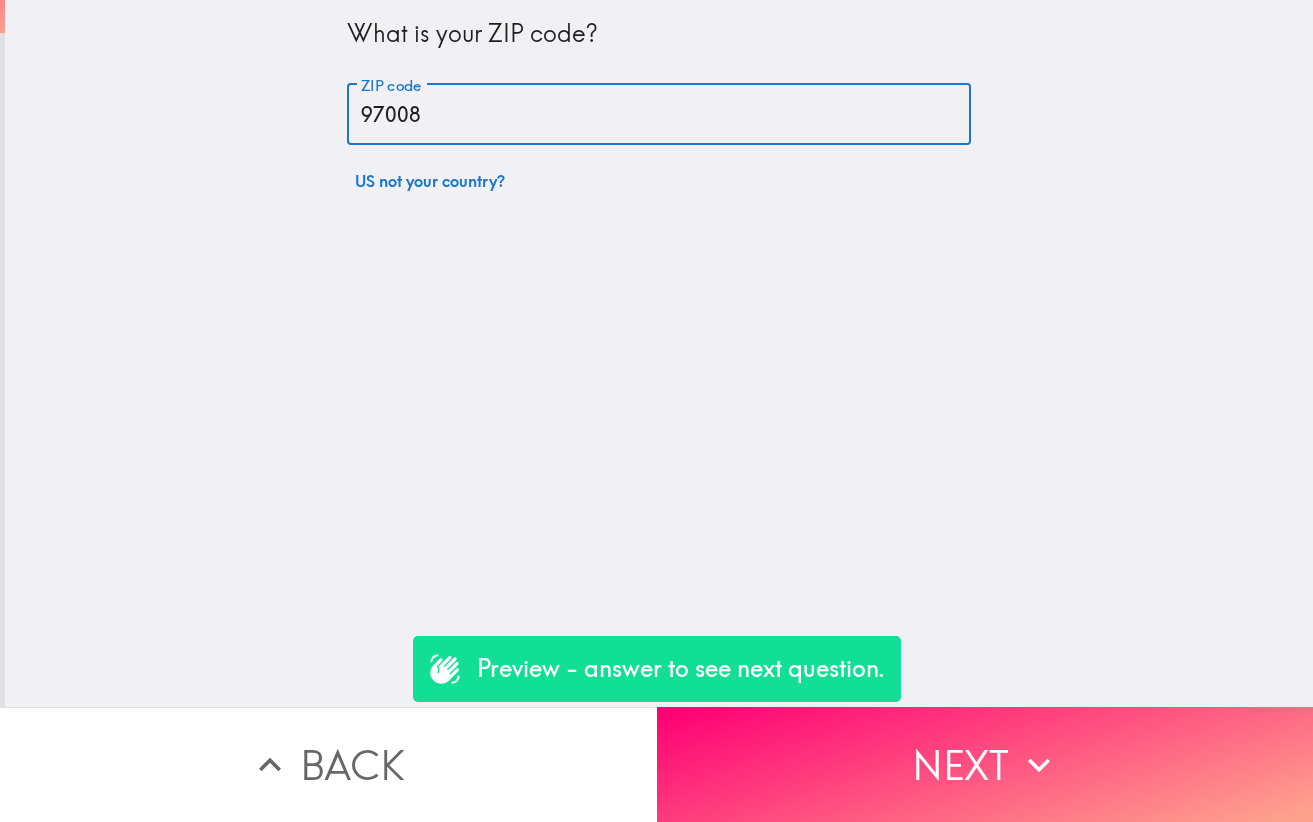 type on "97008" 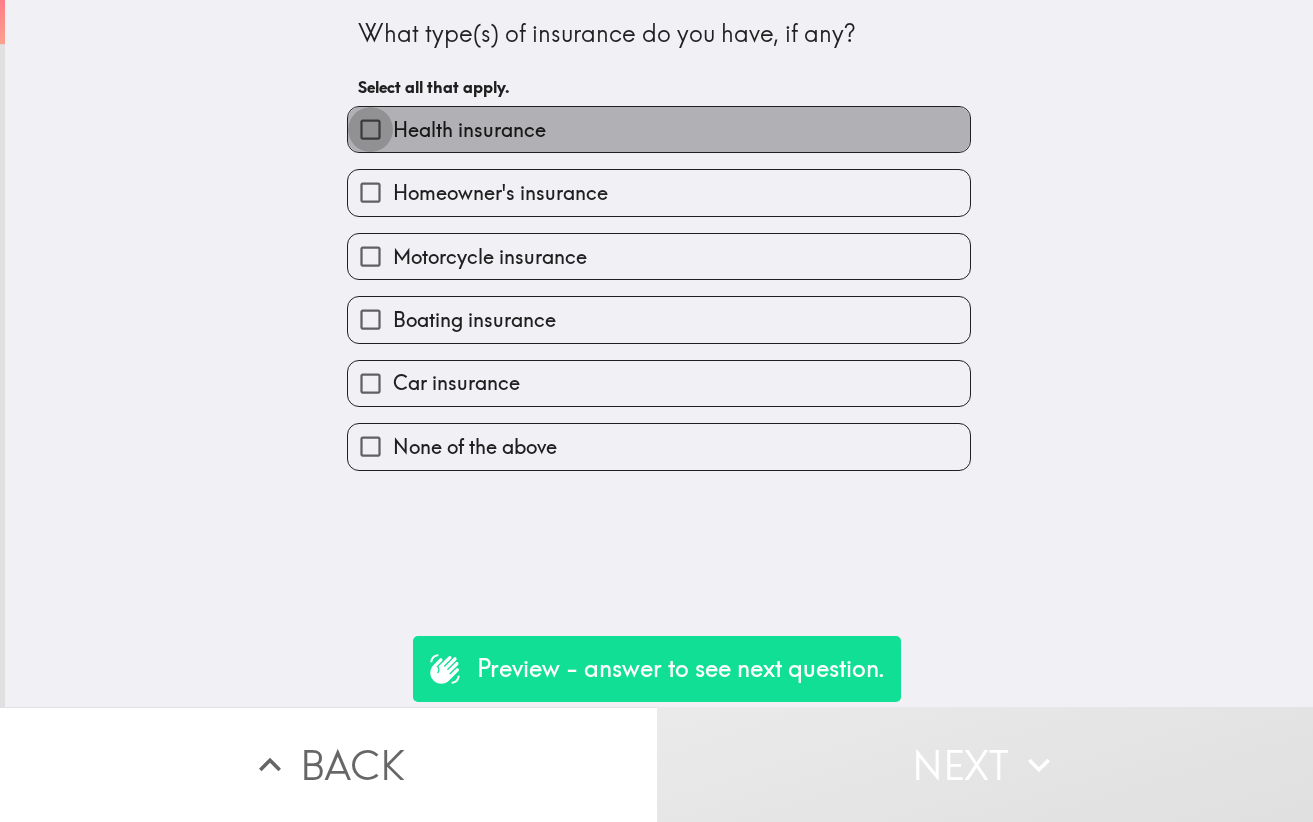 click on "Health insurance" at bounding box center (370, 129) 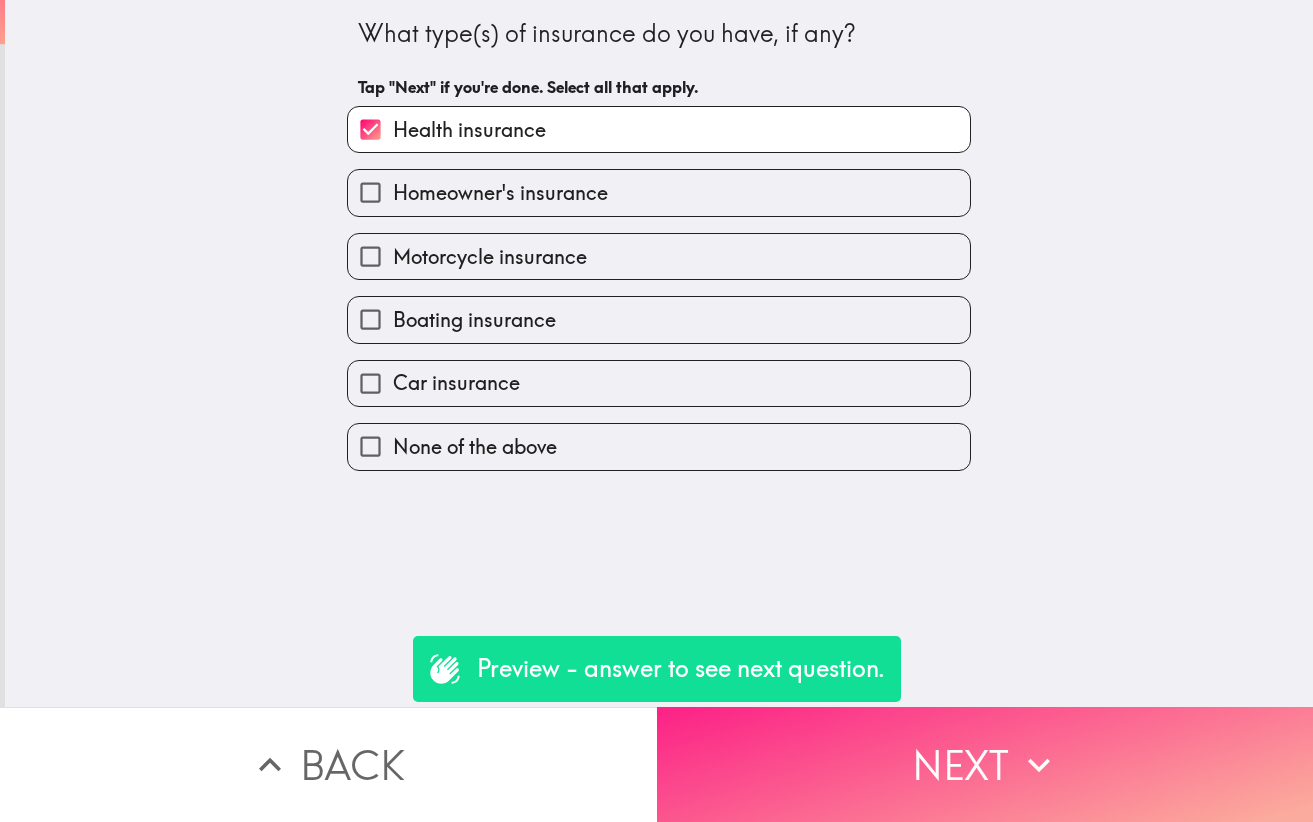 click on "Next" at bounding box center [985, 764] 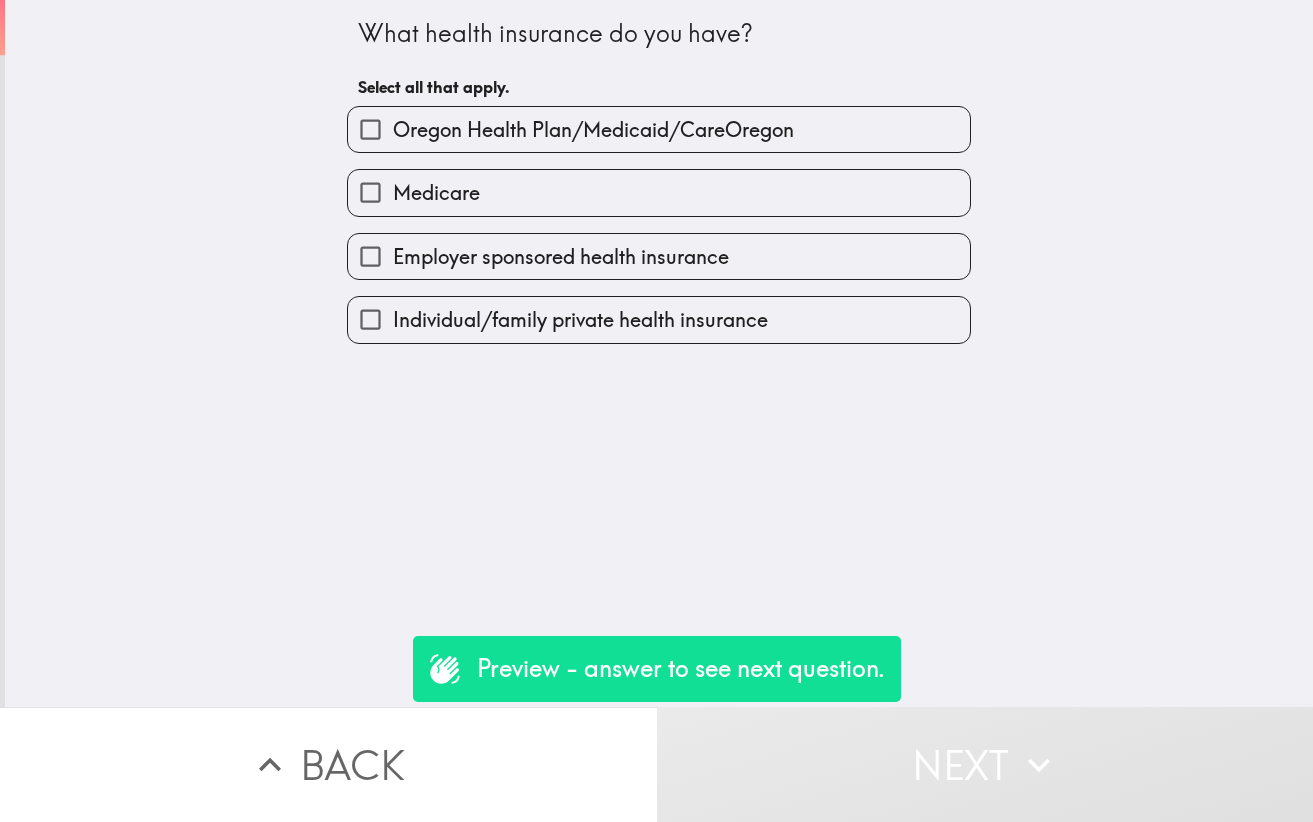 click on "Oregon Health Plan/Medicaid/CareOregon" at bounding box center (370, 129) 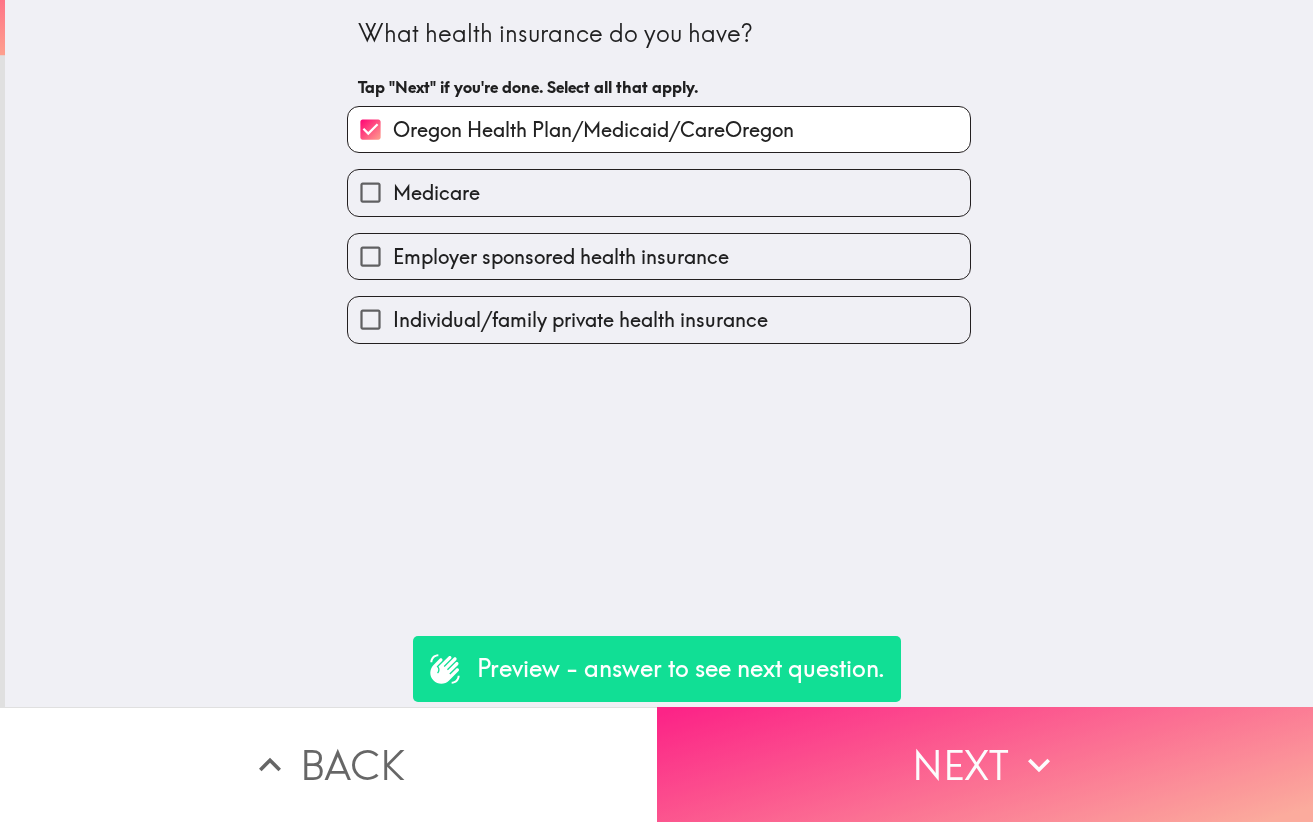 click 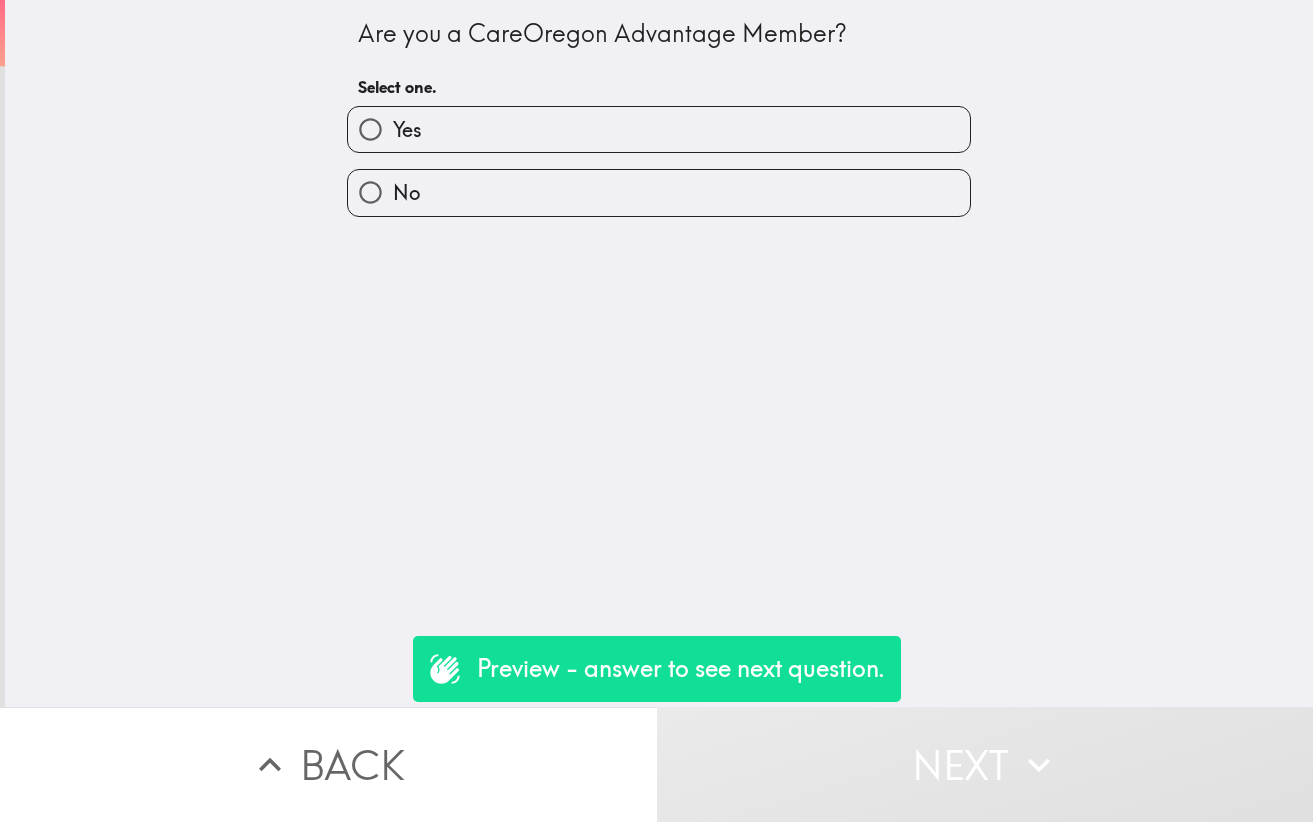 click on "No" at bounding box center [659, 192] 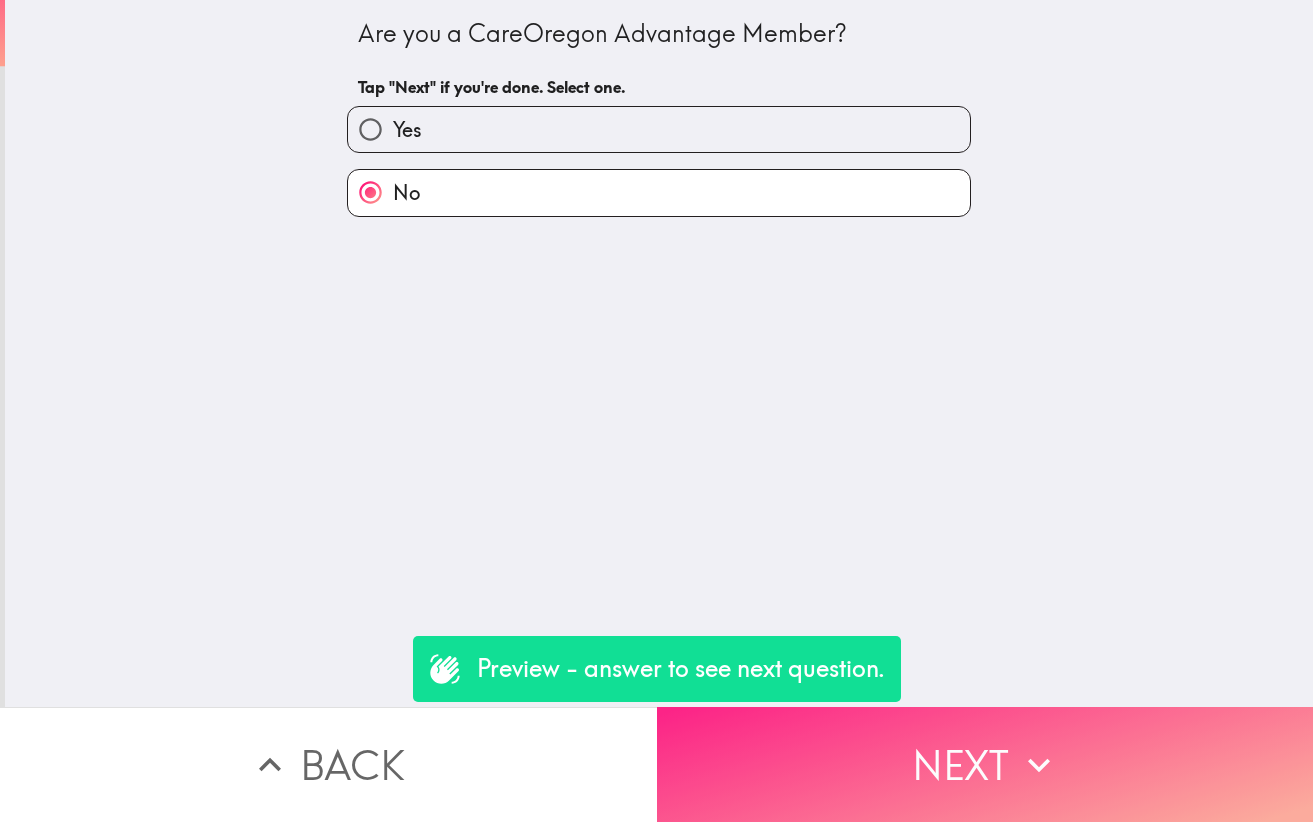 click on "Next" at bounding box center (985, 764) 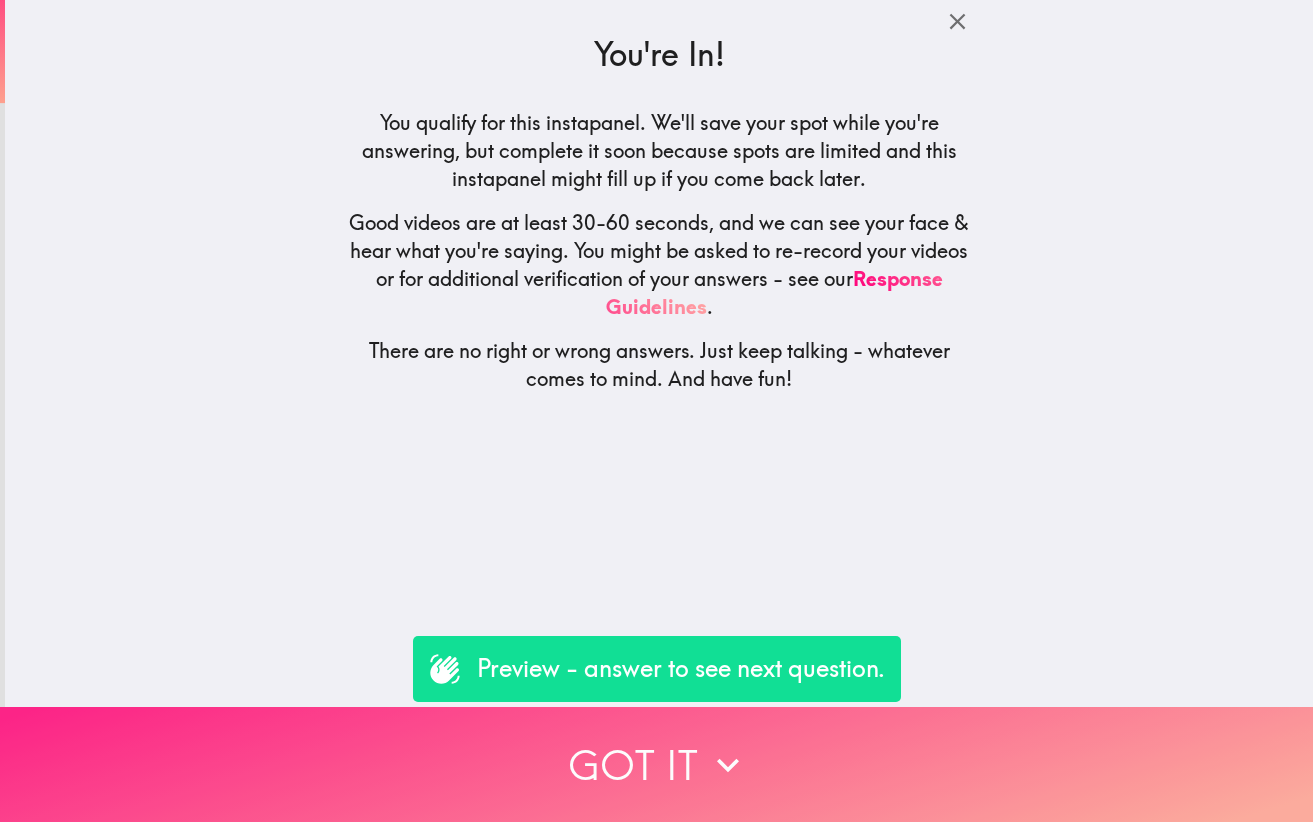 click on "Got it" at bounding box center [656, 764] 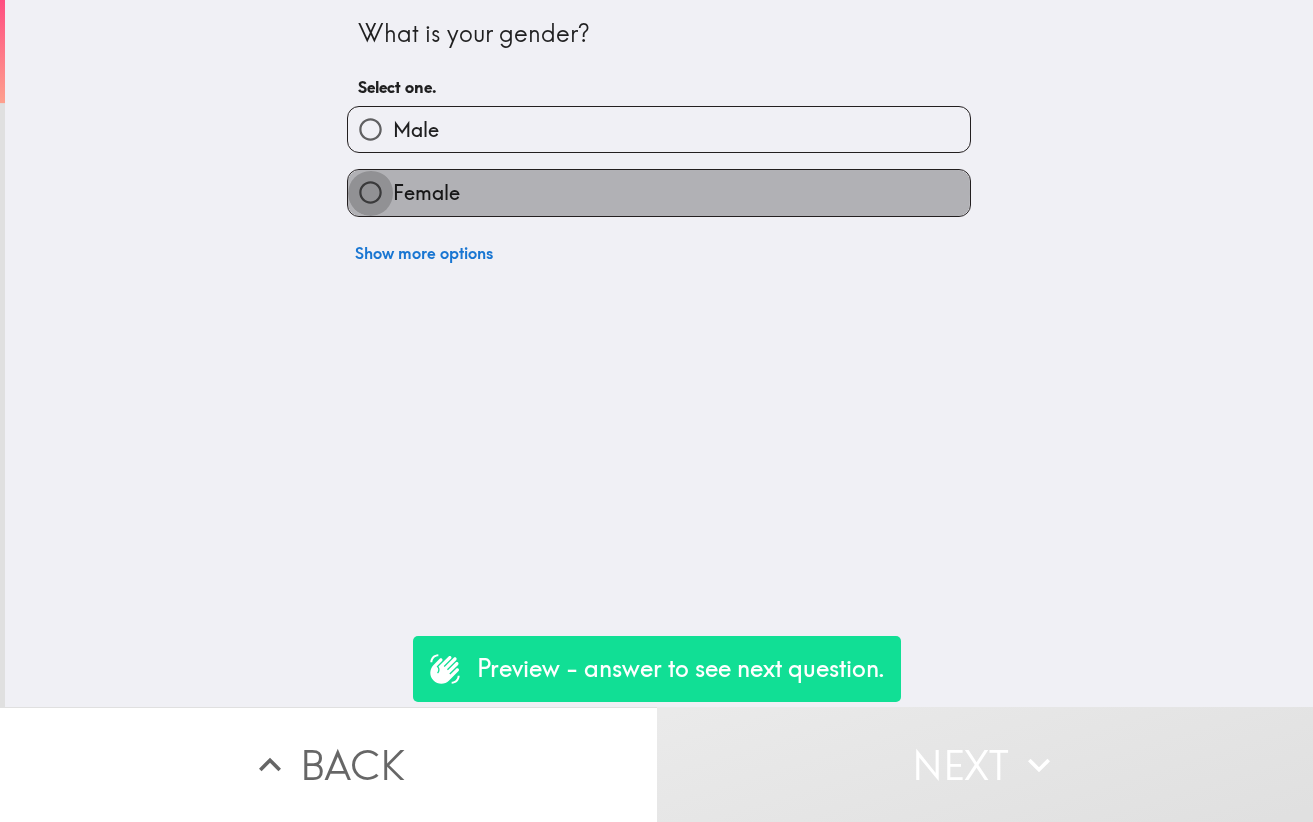 click on "Female" at bounding box center [370, 192] 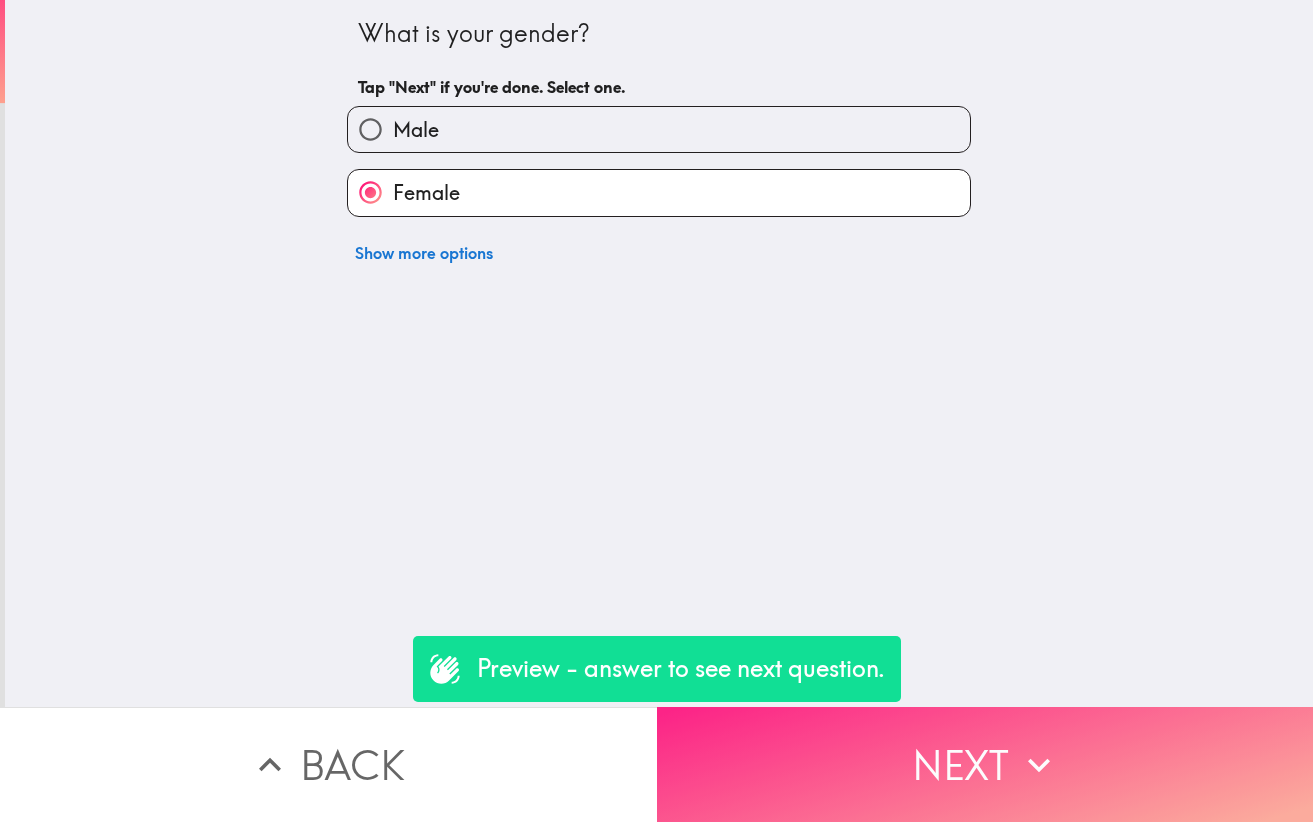 click 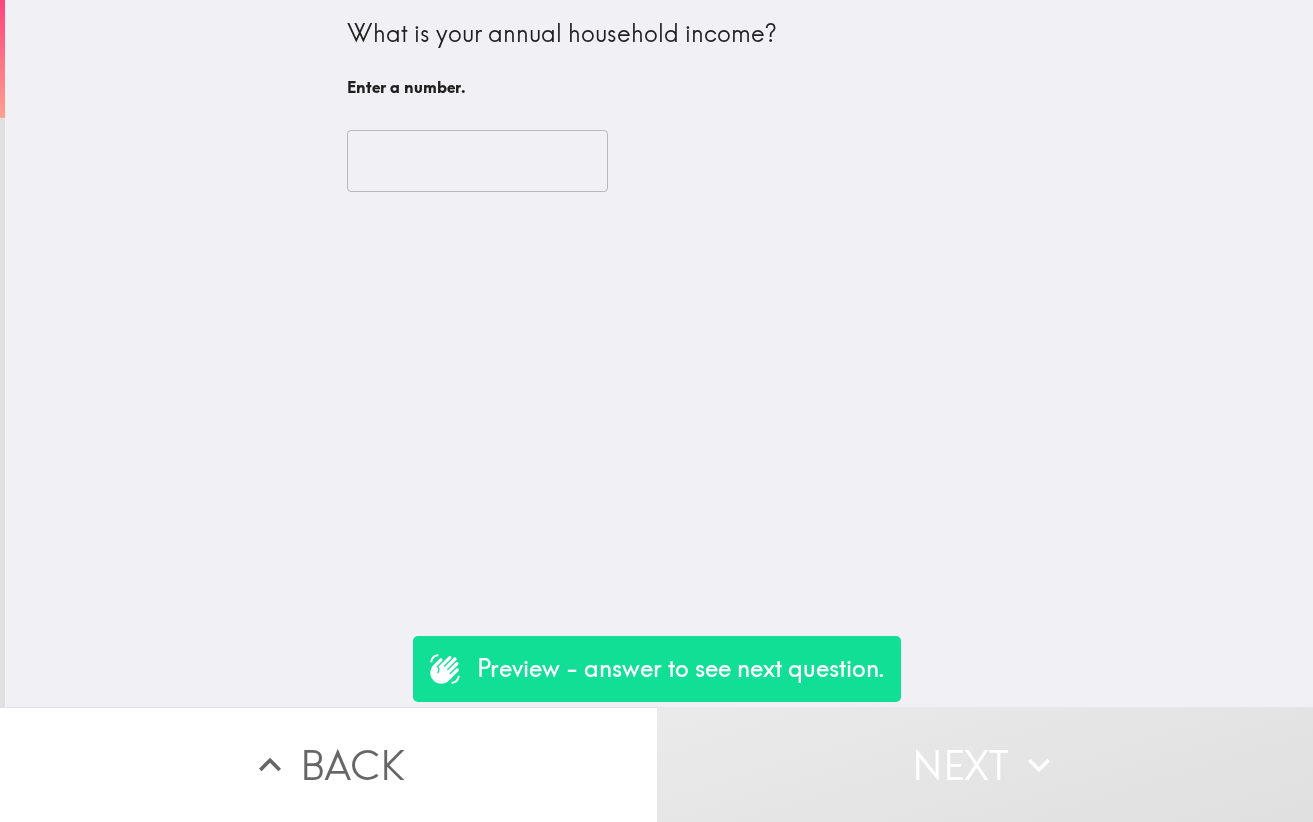 click at bounding box center (477, 161) 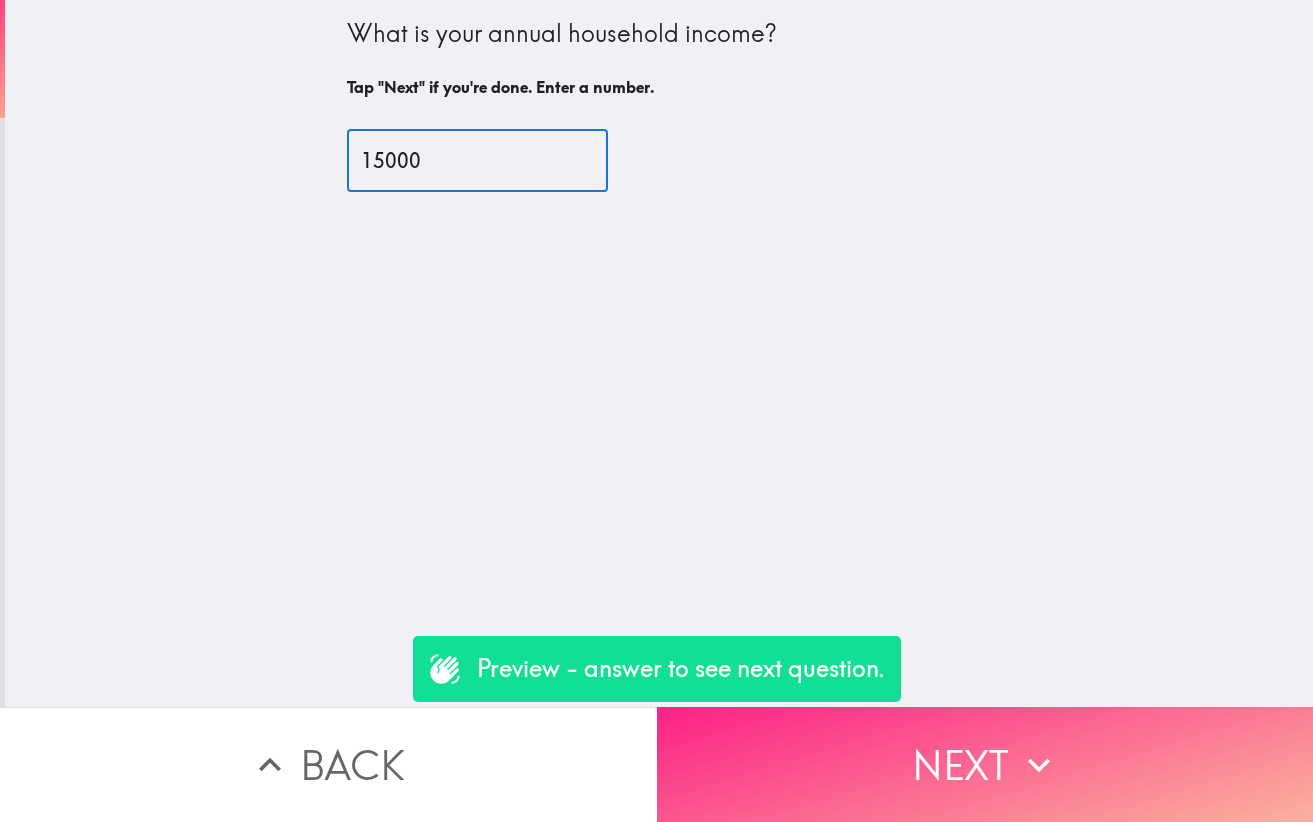 type on "15000" 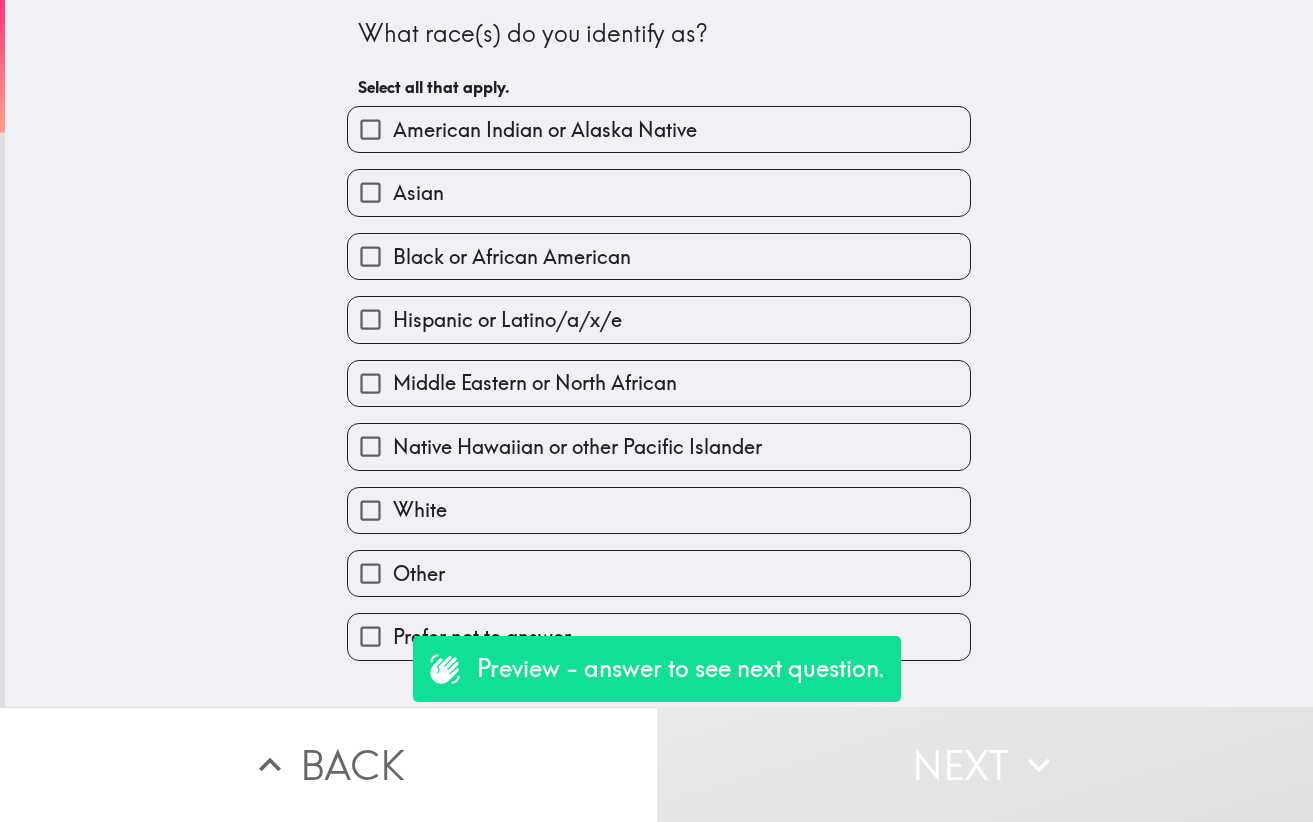click on "White" at bounding box center [370, 510] 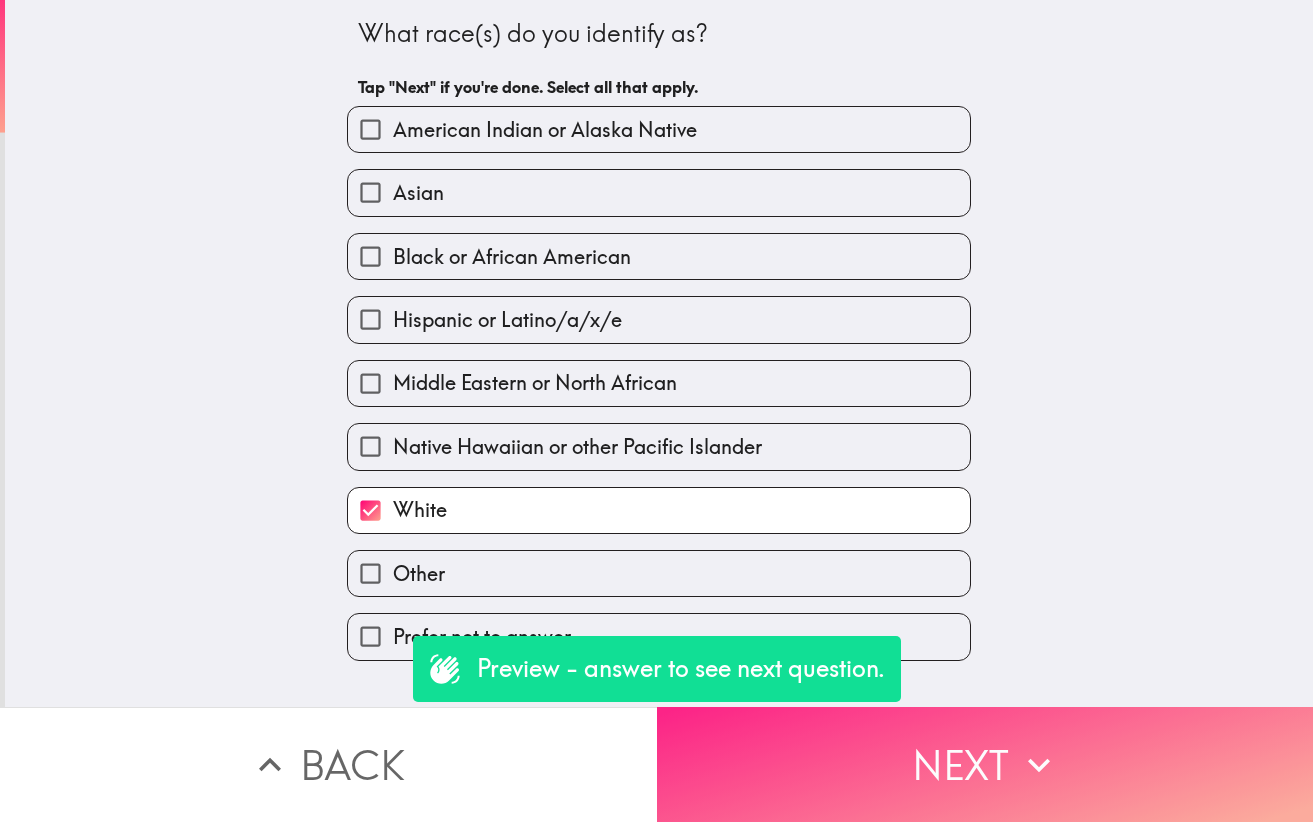 click on "Next" at bounding box center (985, 764) 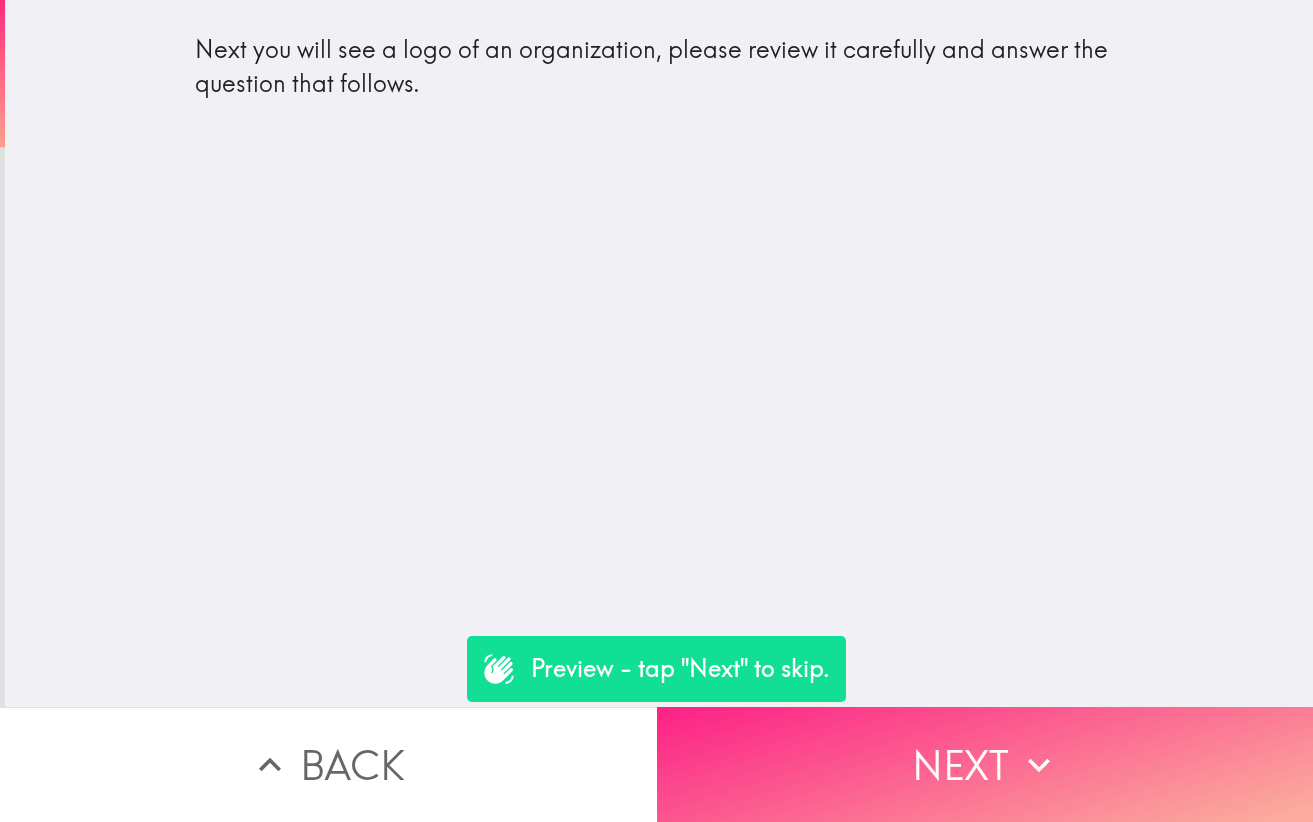 click on "Next" at bounding box center [985, 764] 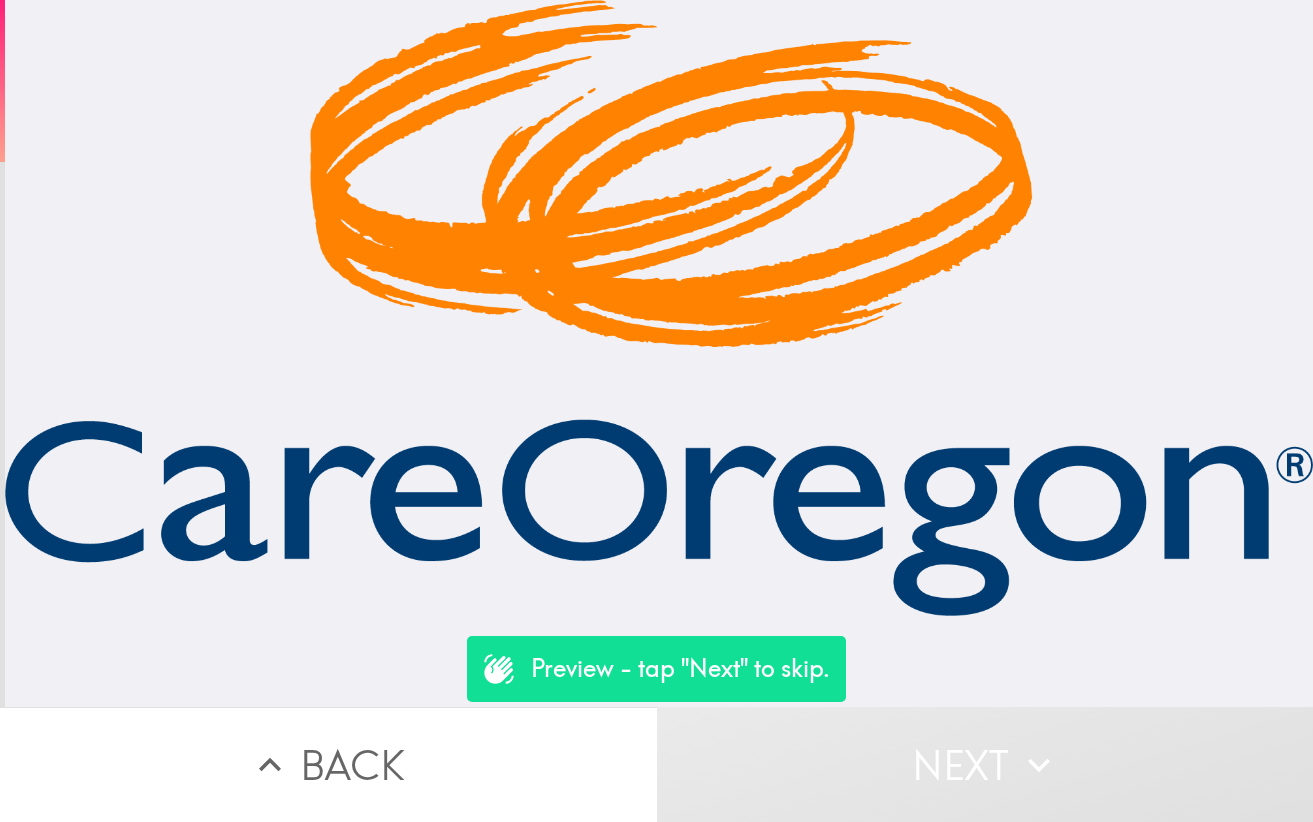 click on "Next" at bounding box center (985, 764) 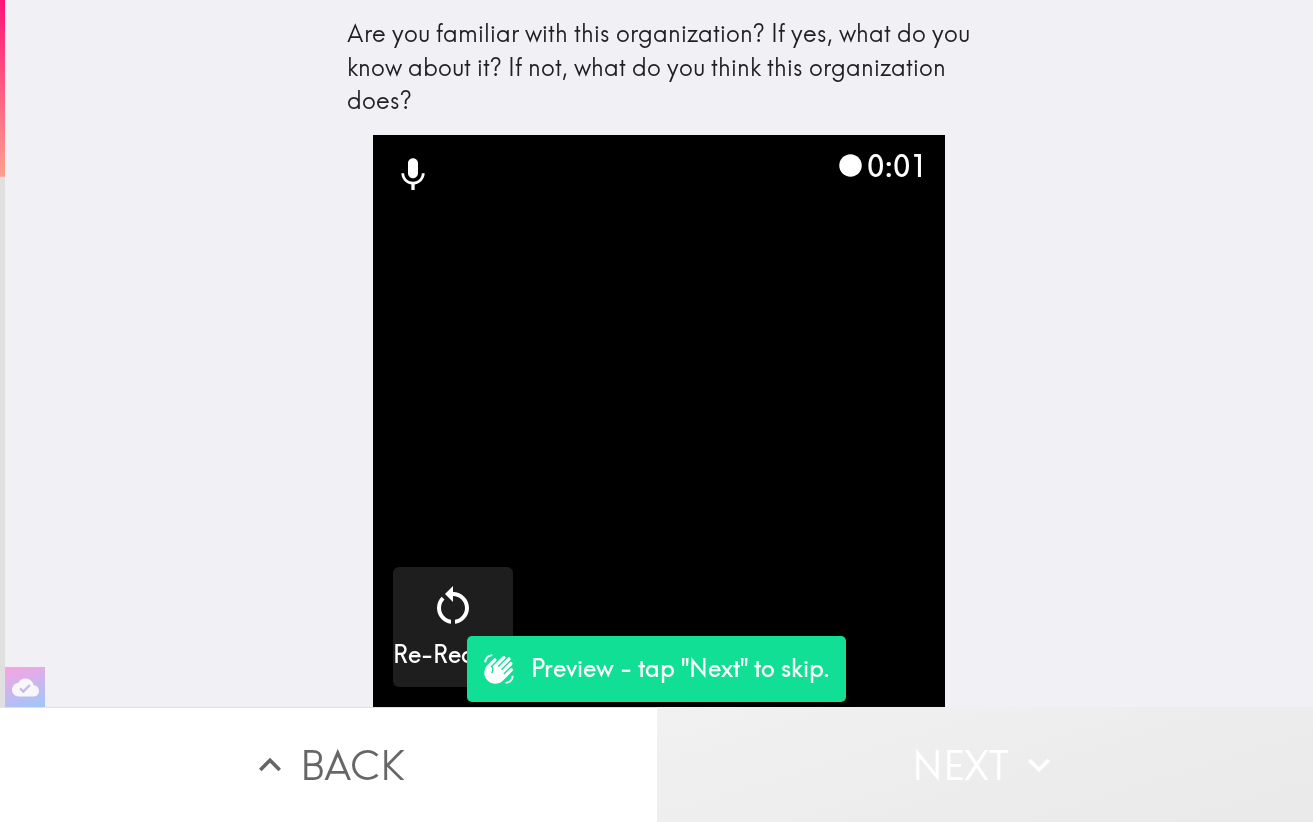 click on "Next" at bounding box center [985, 764] 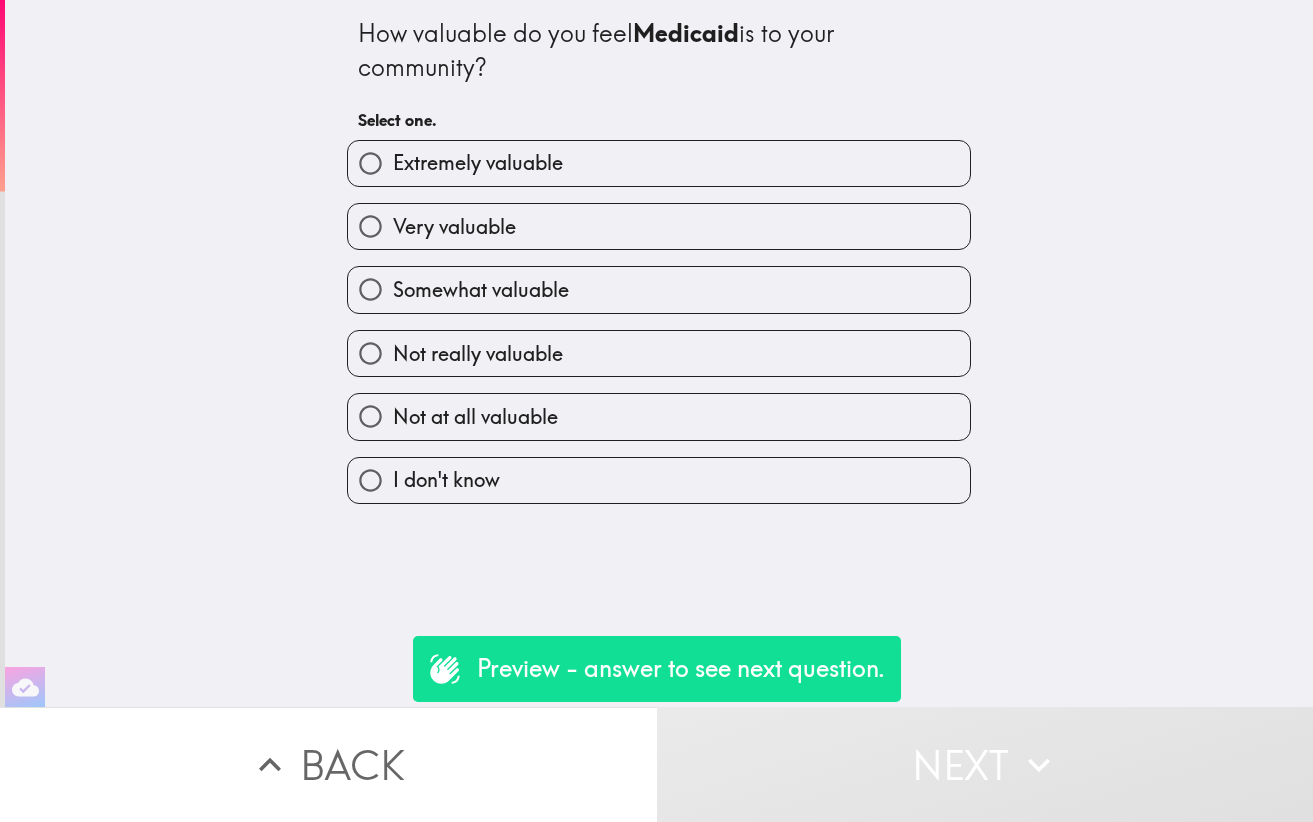 click on "Very valuable" at bounding box center [454, 227] 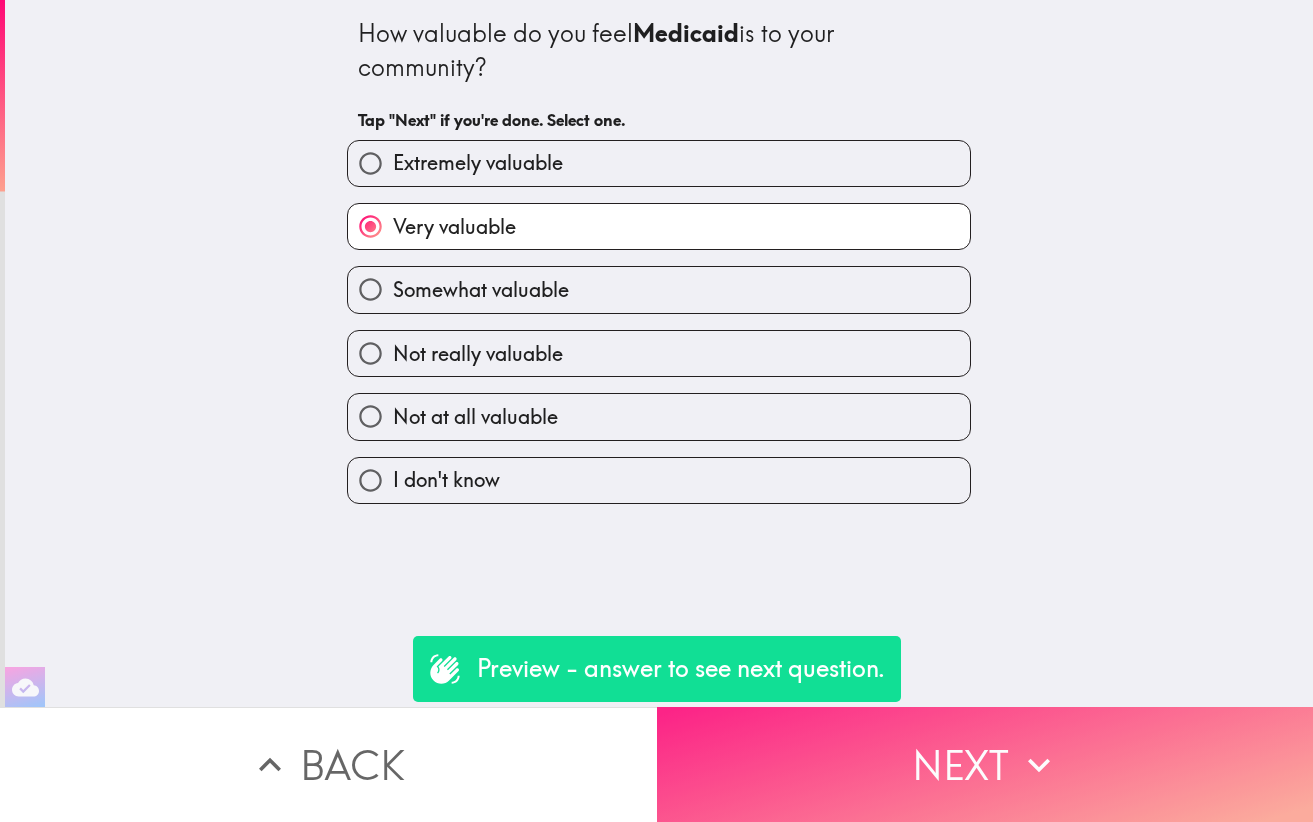 click on "Next" at bounding box center (985, 764) 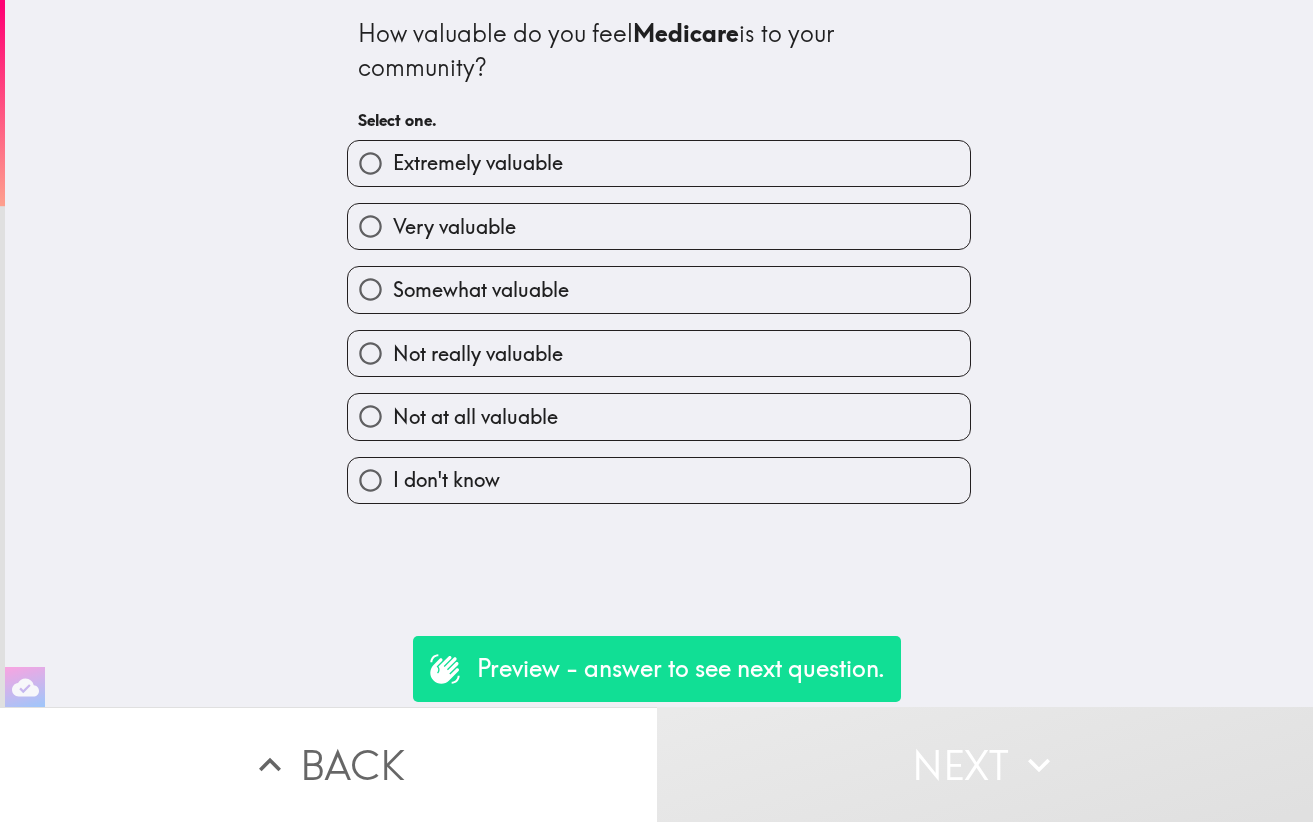 click on "Very valuable" at bounding box center [659, 226] 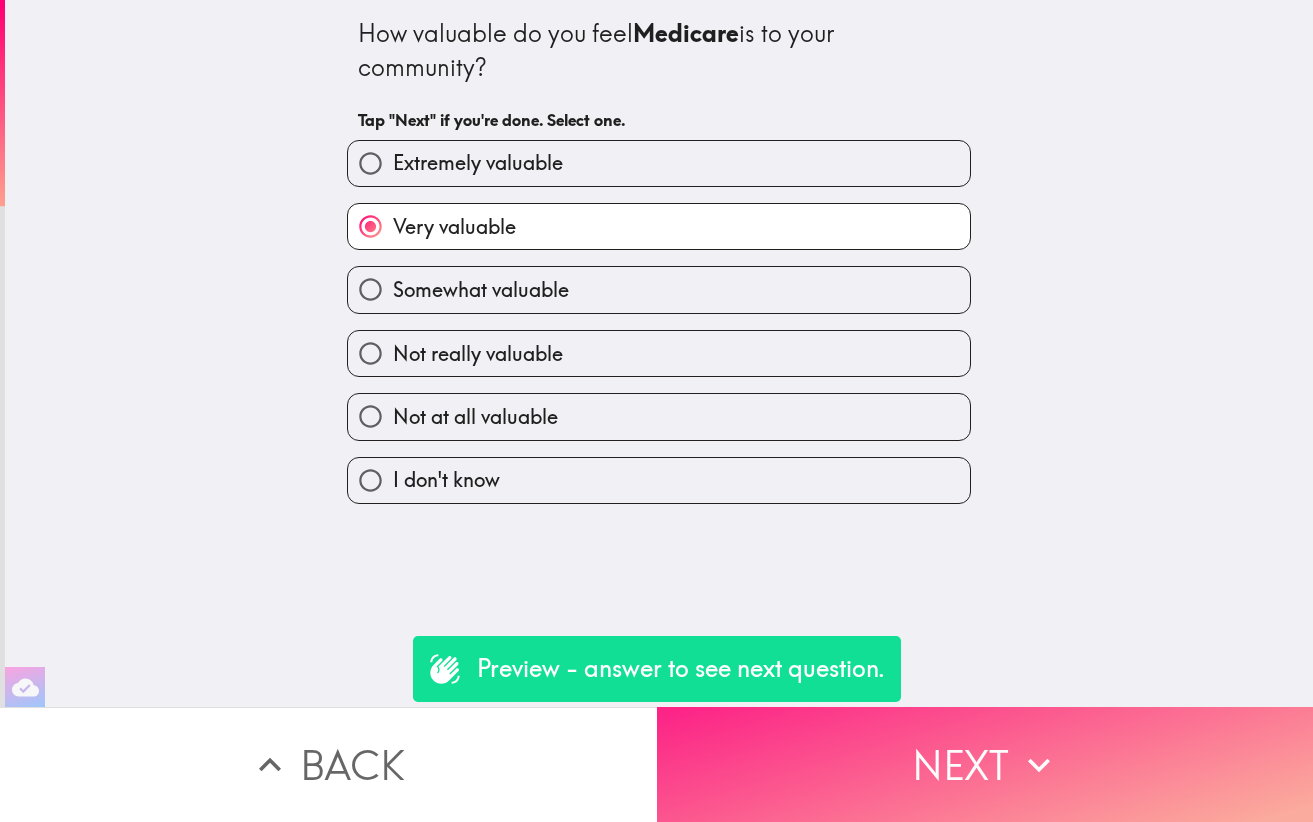click 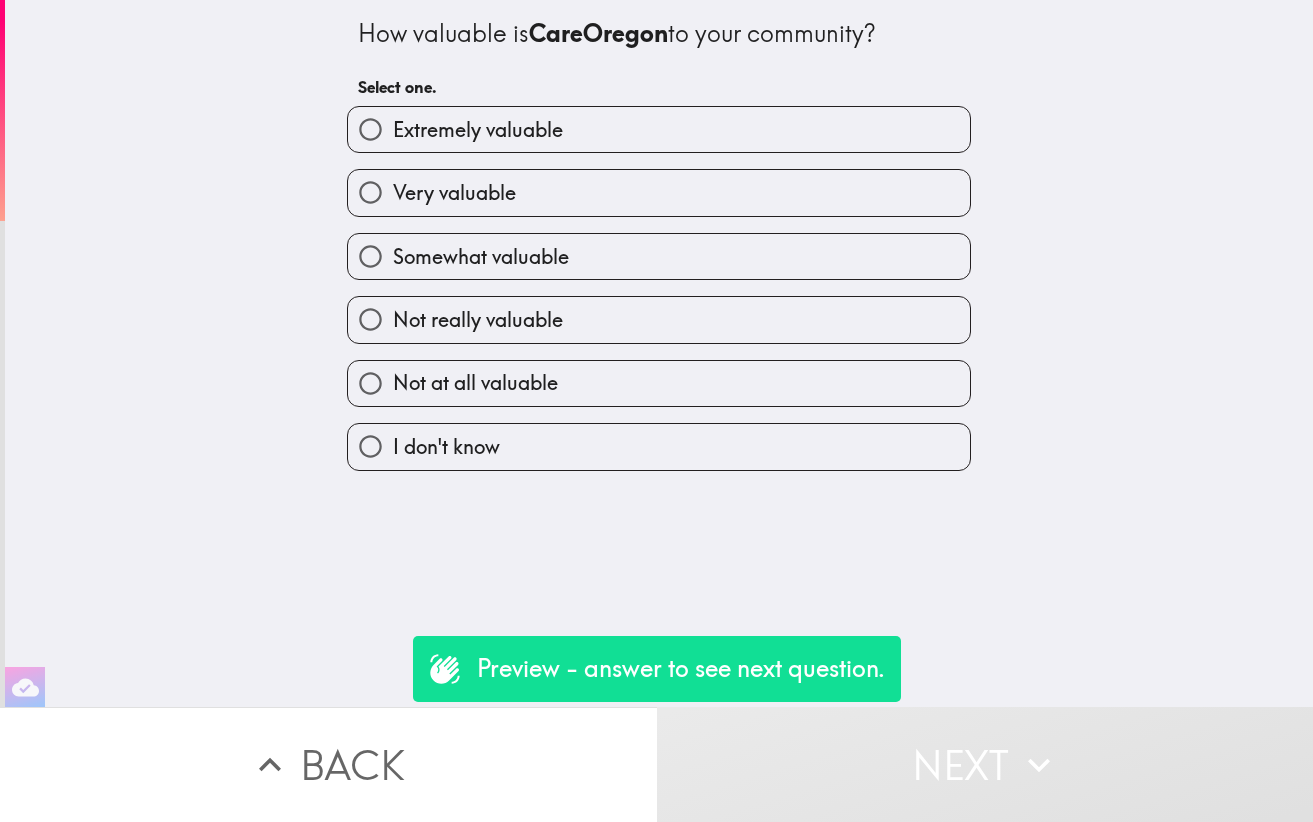 click on "Very valuable" at bounding box center [659, 192] 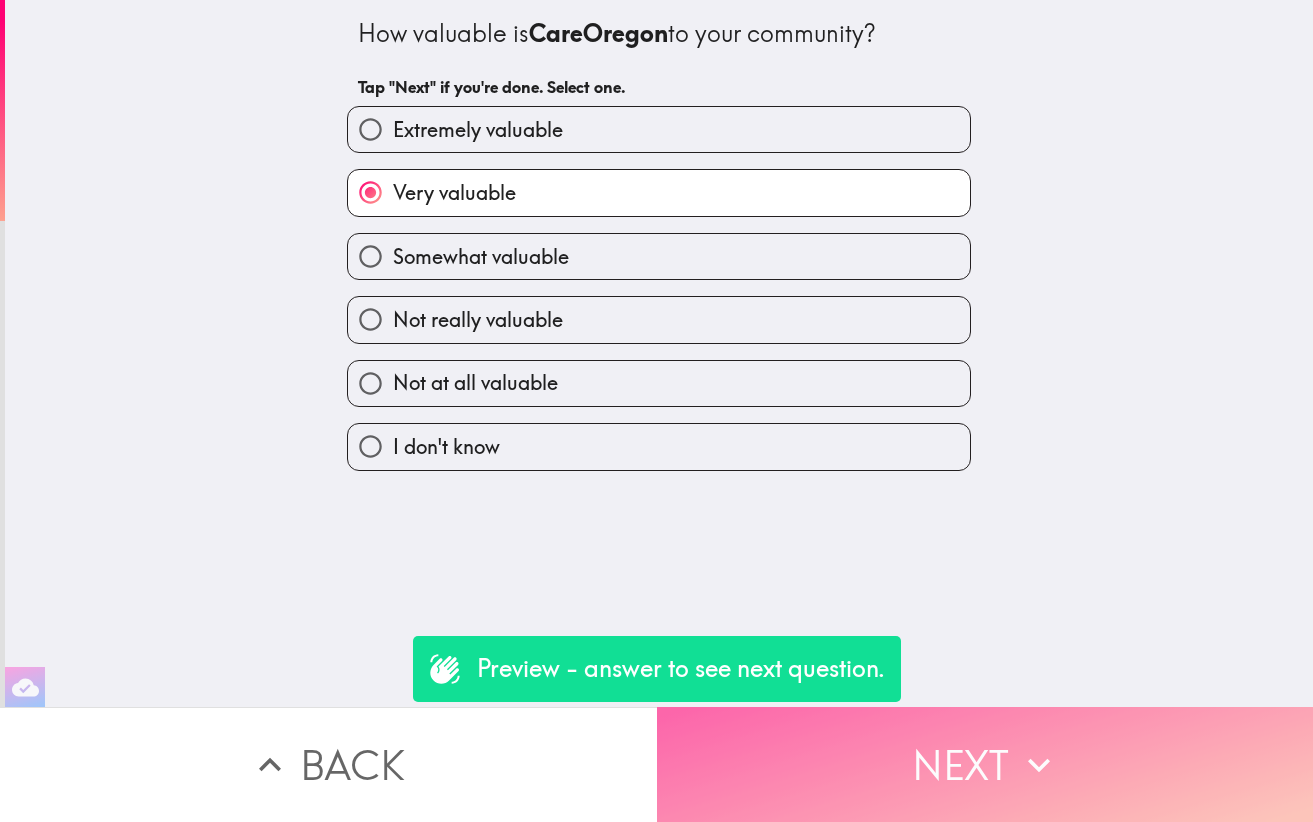 click on "Next" at bounding box center [985, 764] 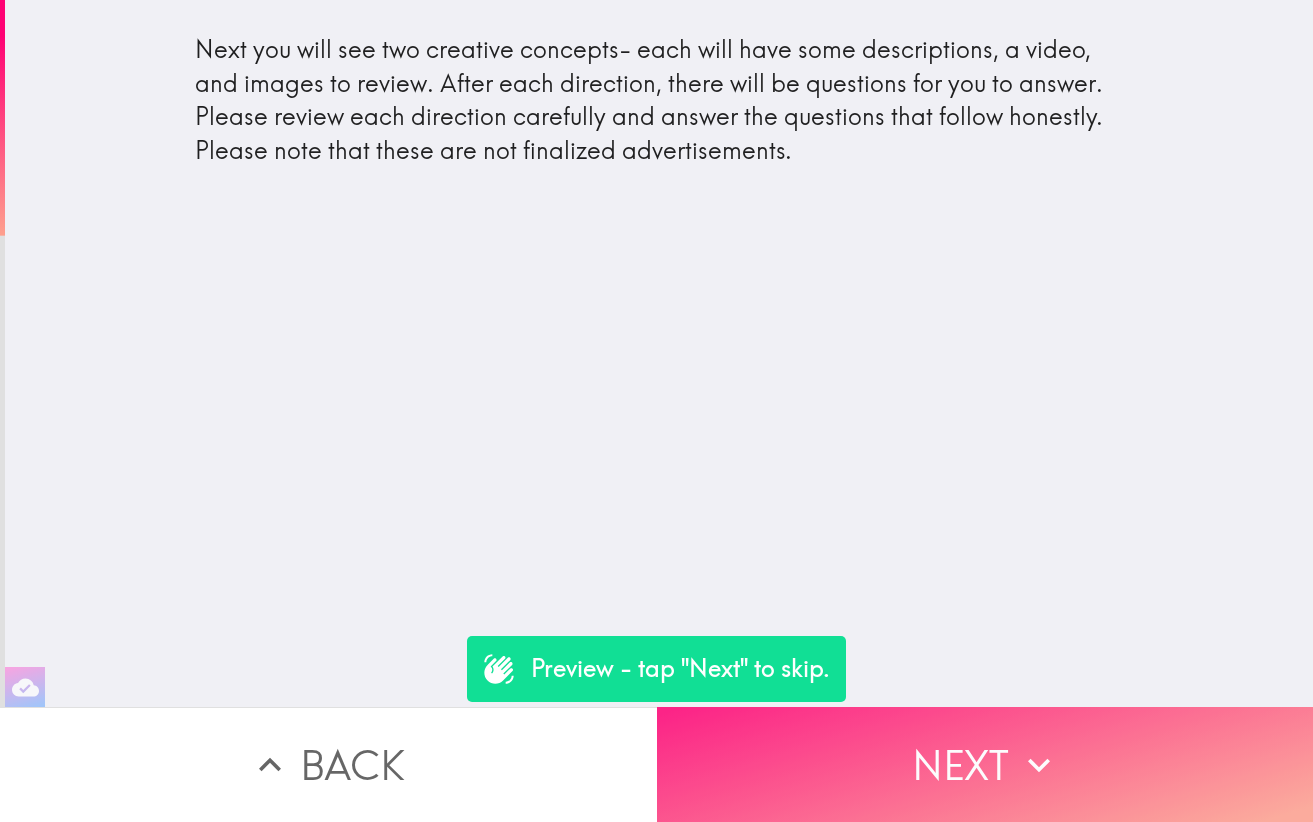click on "Next" at bounding box center (985, 764) 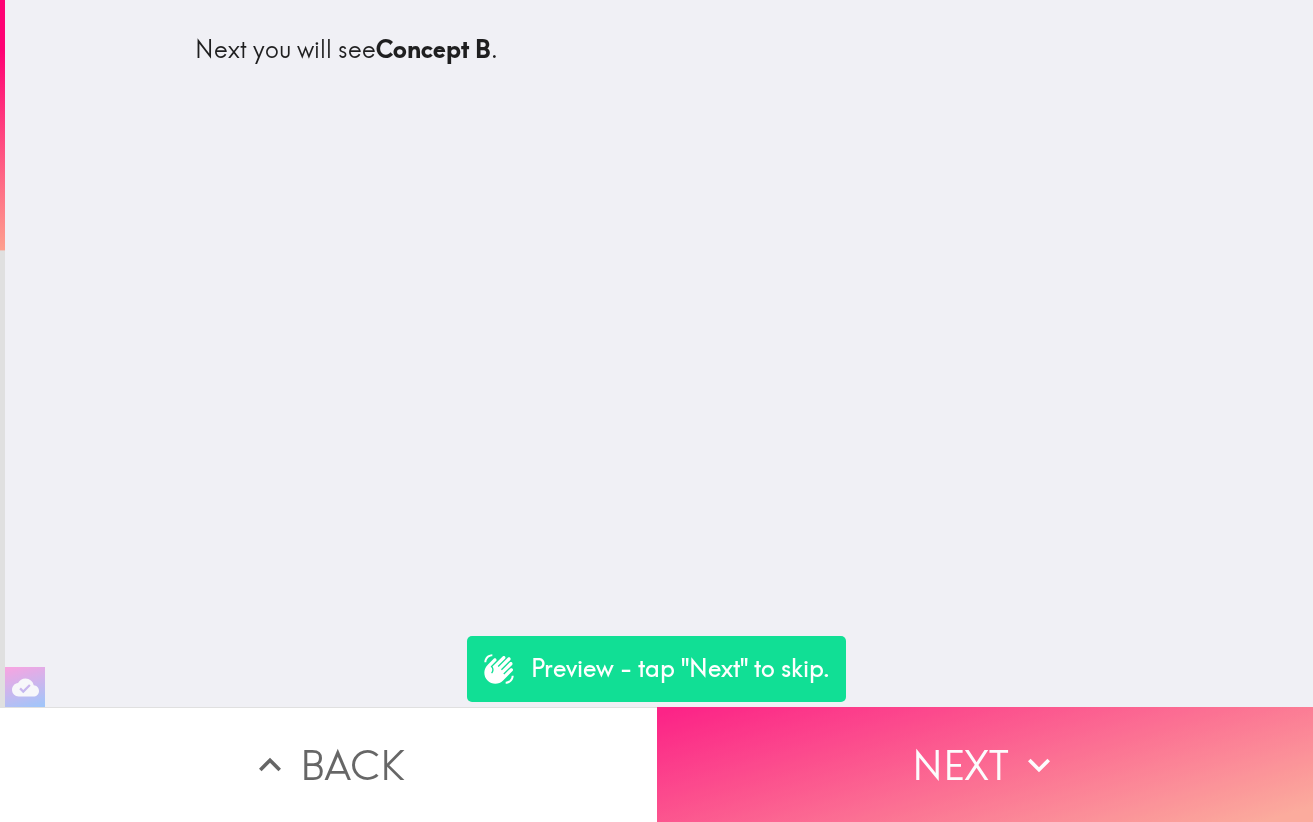 click on "Next" at bounding box center [985, 764] 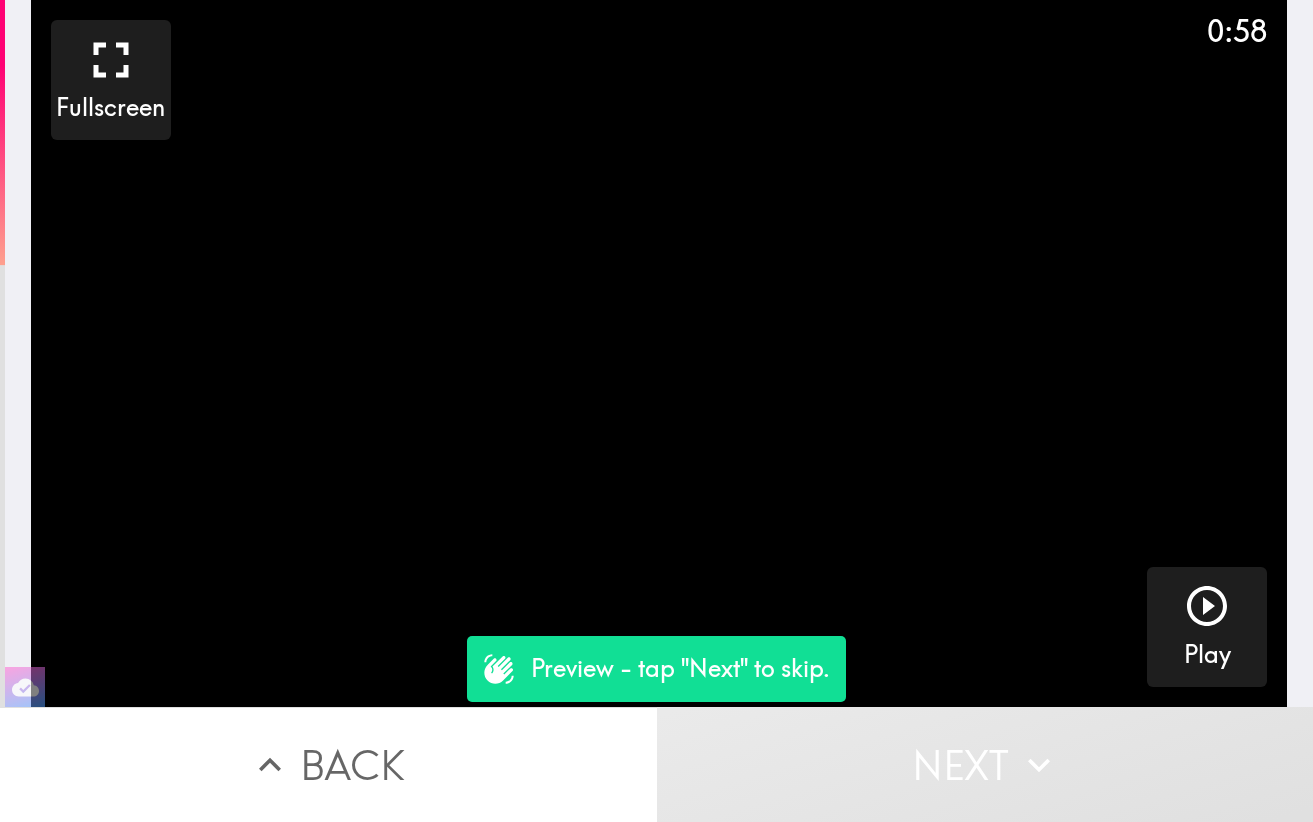 click on "Next" at bounding box center [985, 764] 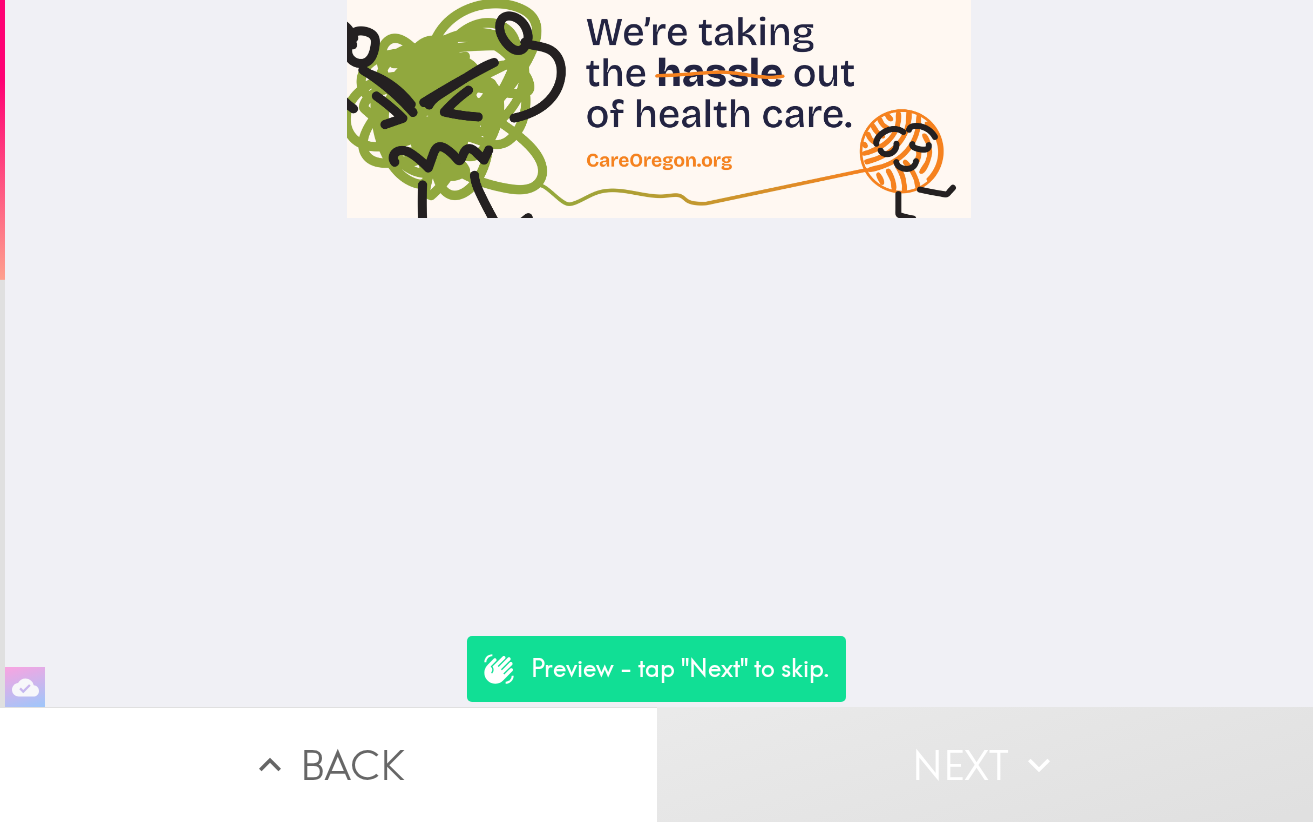 click on "Next" at bounding box center [985, 764] 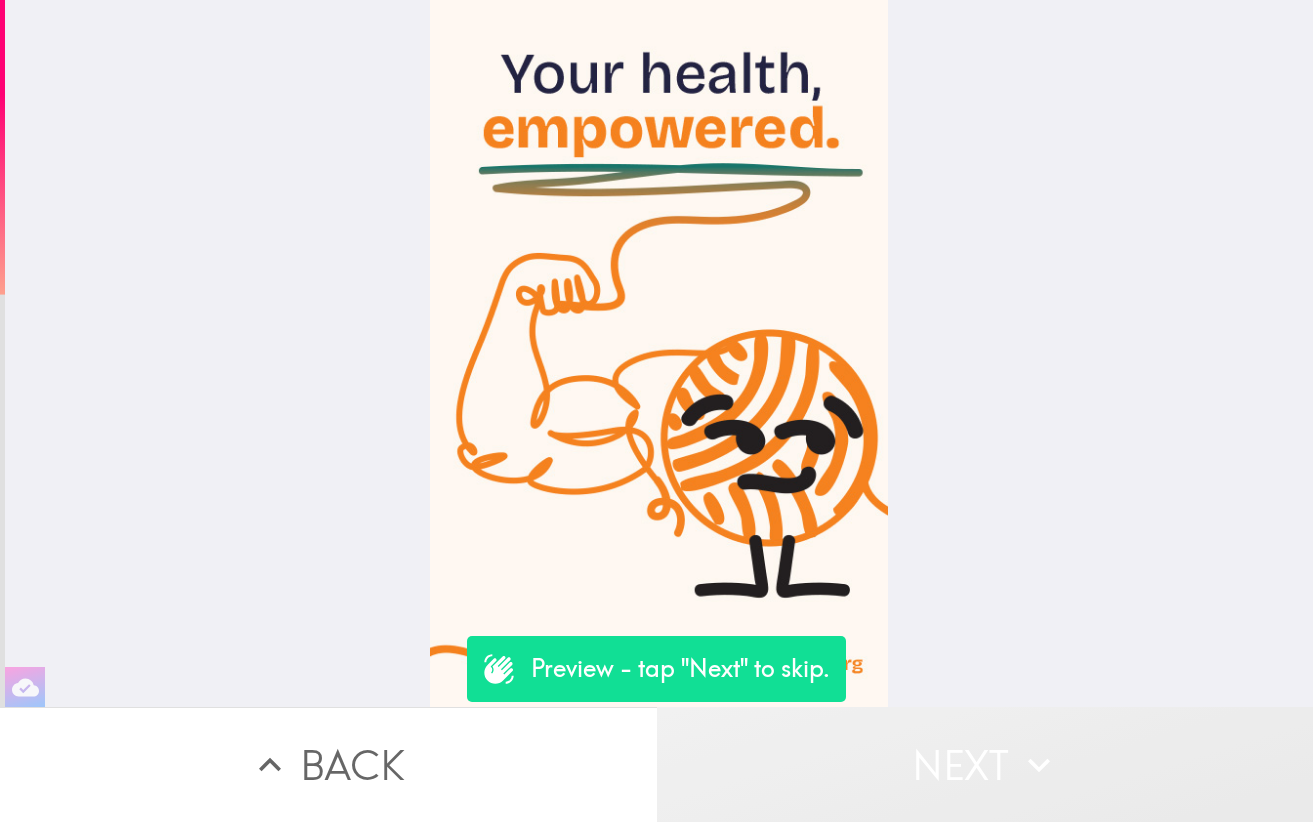 click on "Next" at bounding box center (985, 764) 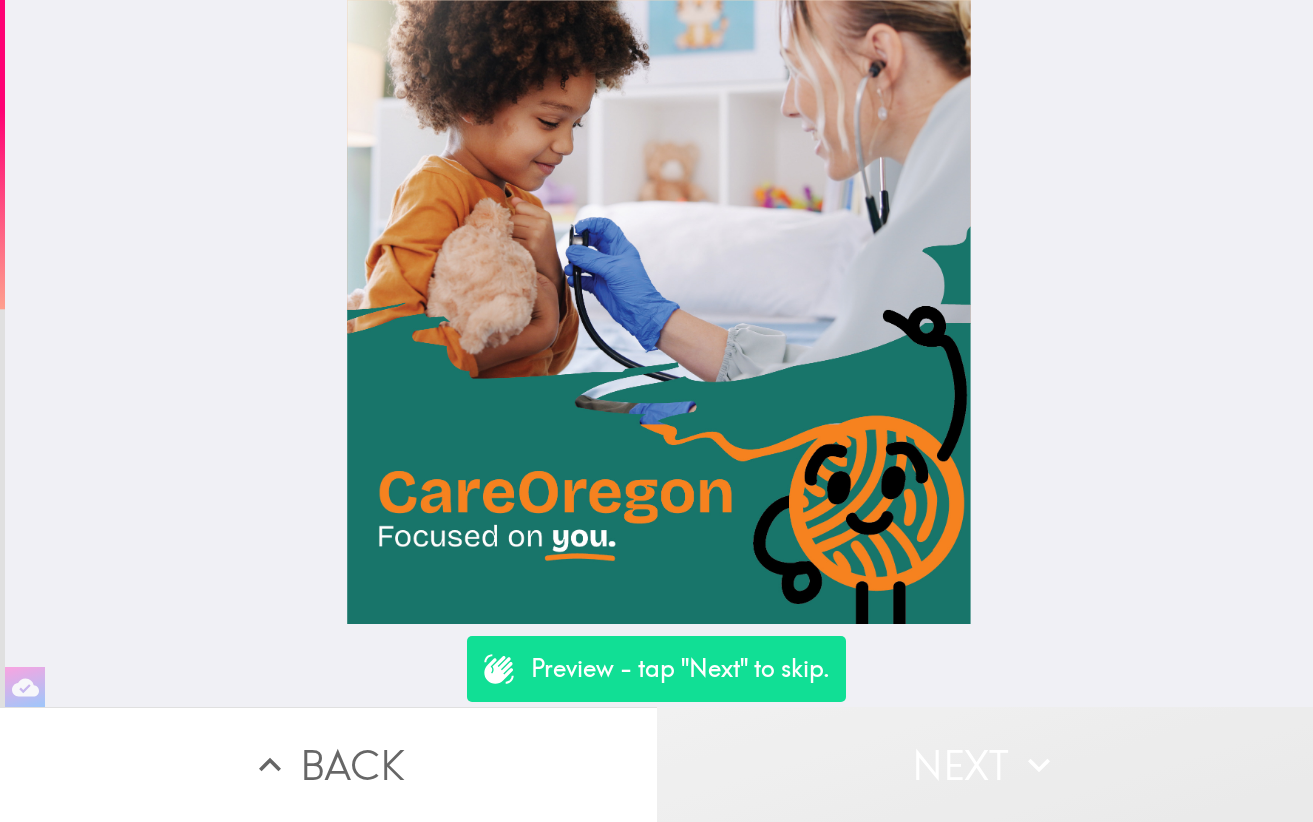 click on "Next" at bounding box center [985, 764] 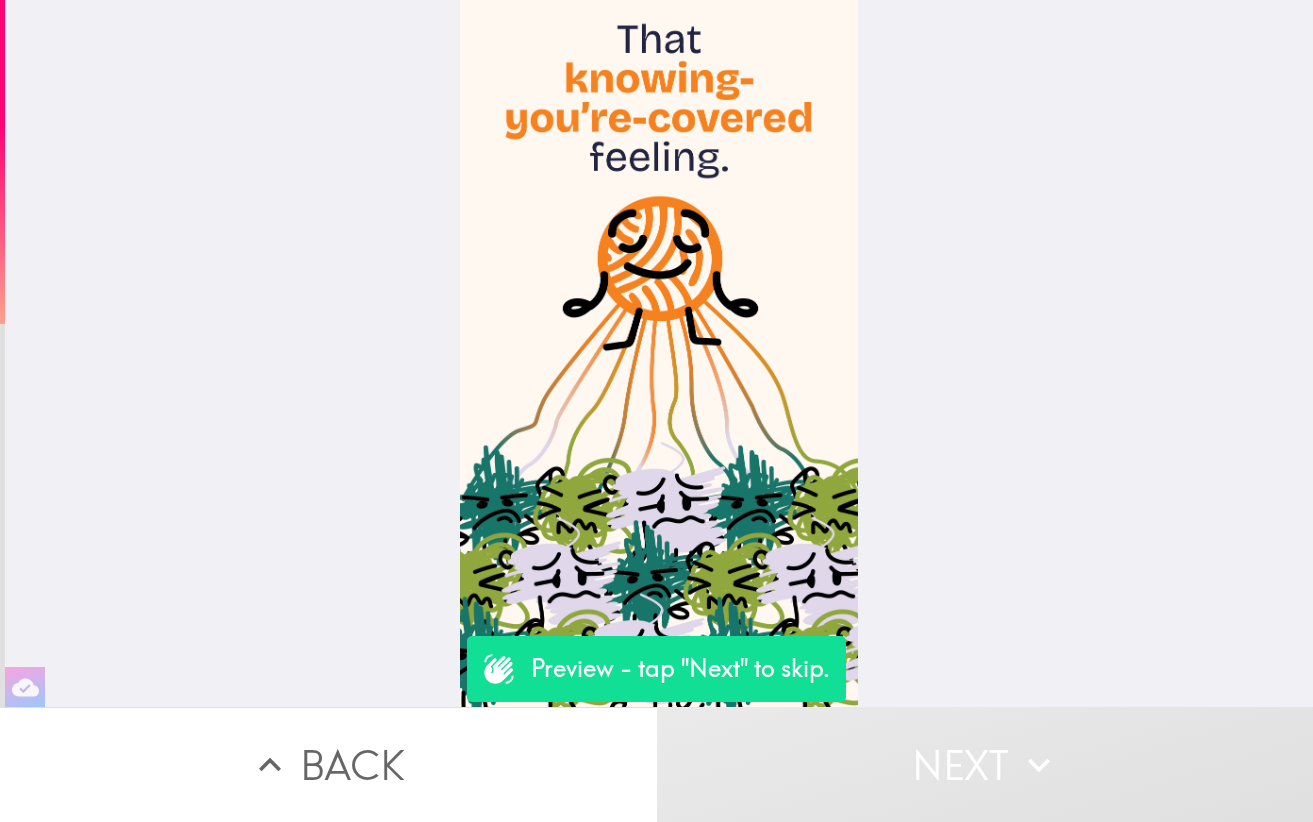 click on "Next" at bounding box center (985, 764) 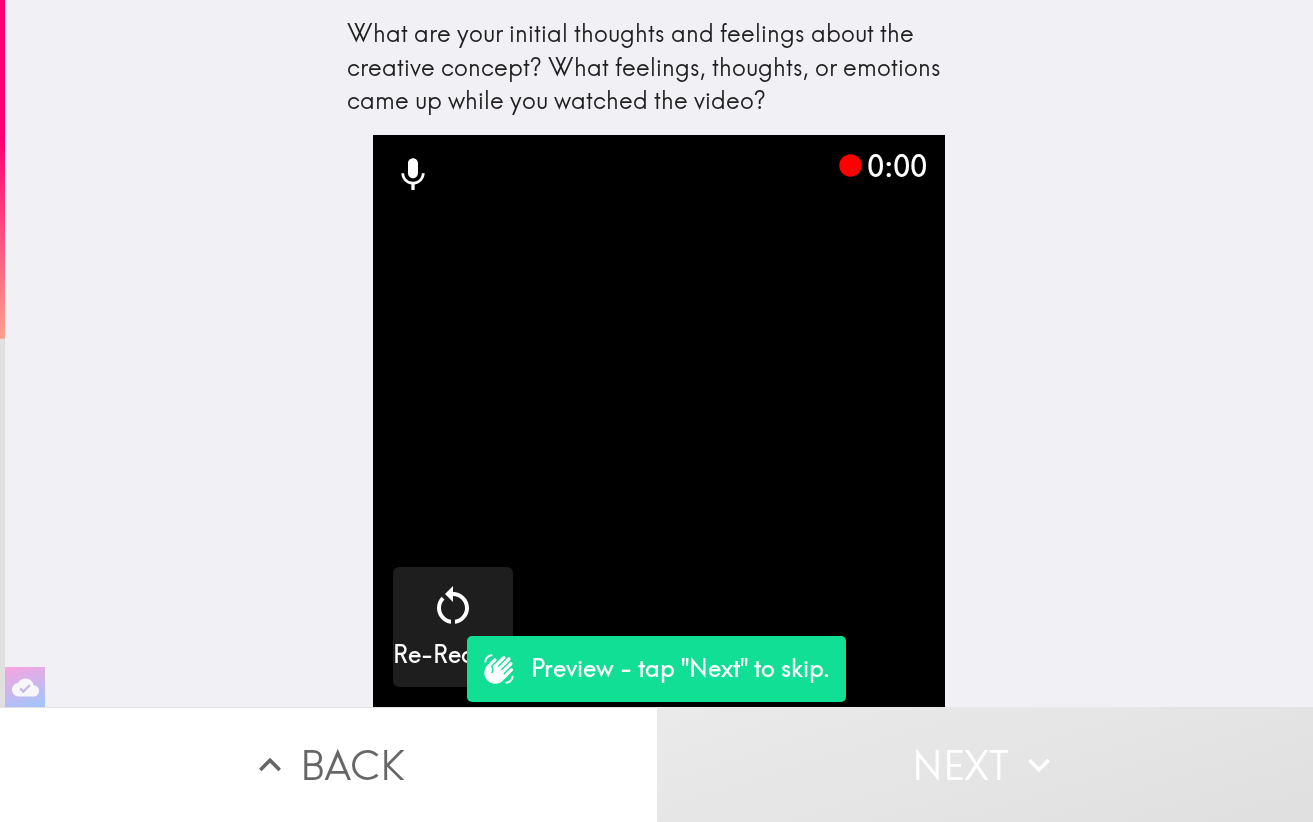 click on "Next" at bounding box center (985, 764) 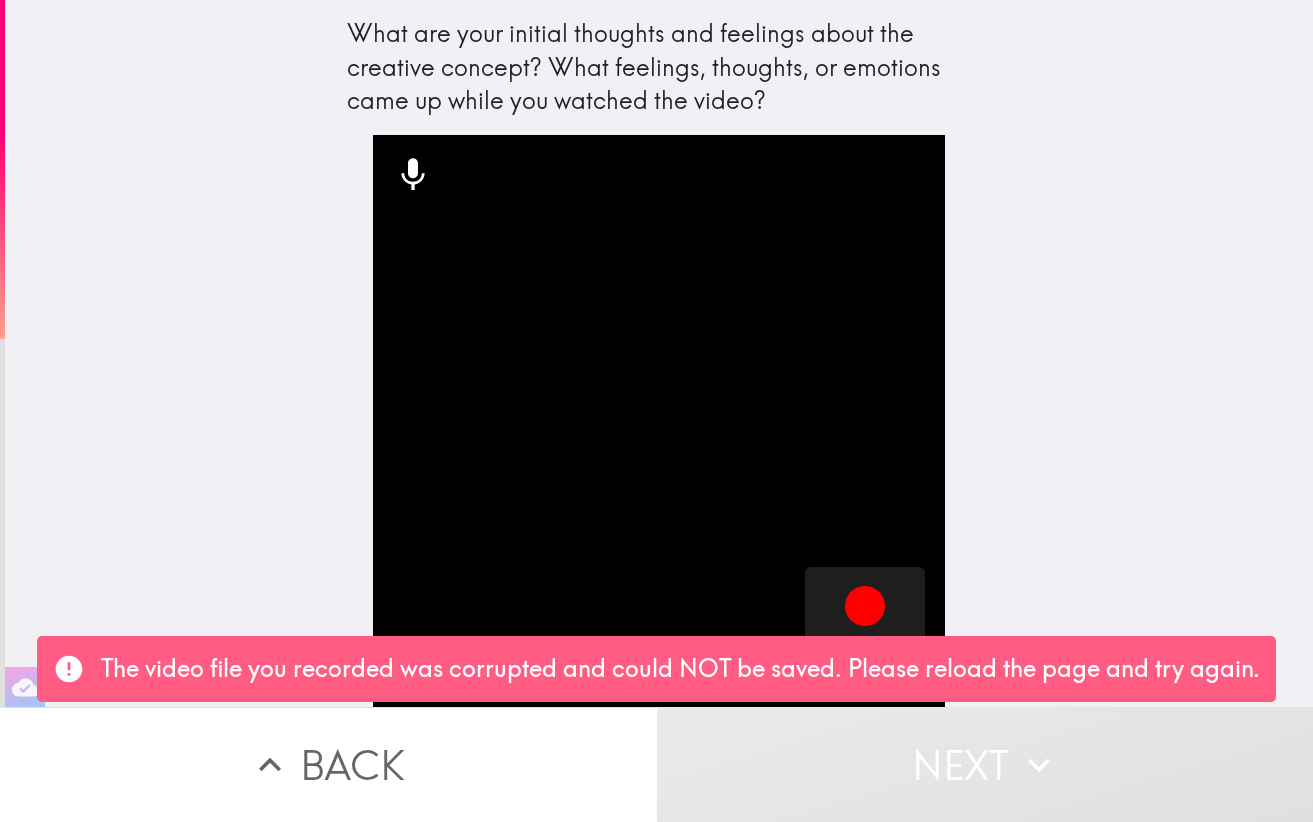 click on "Next" at bounding box center (985, 764) 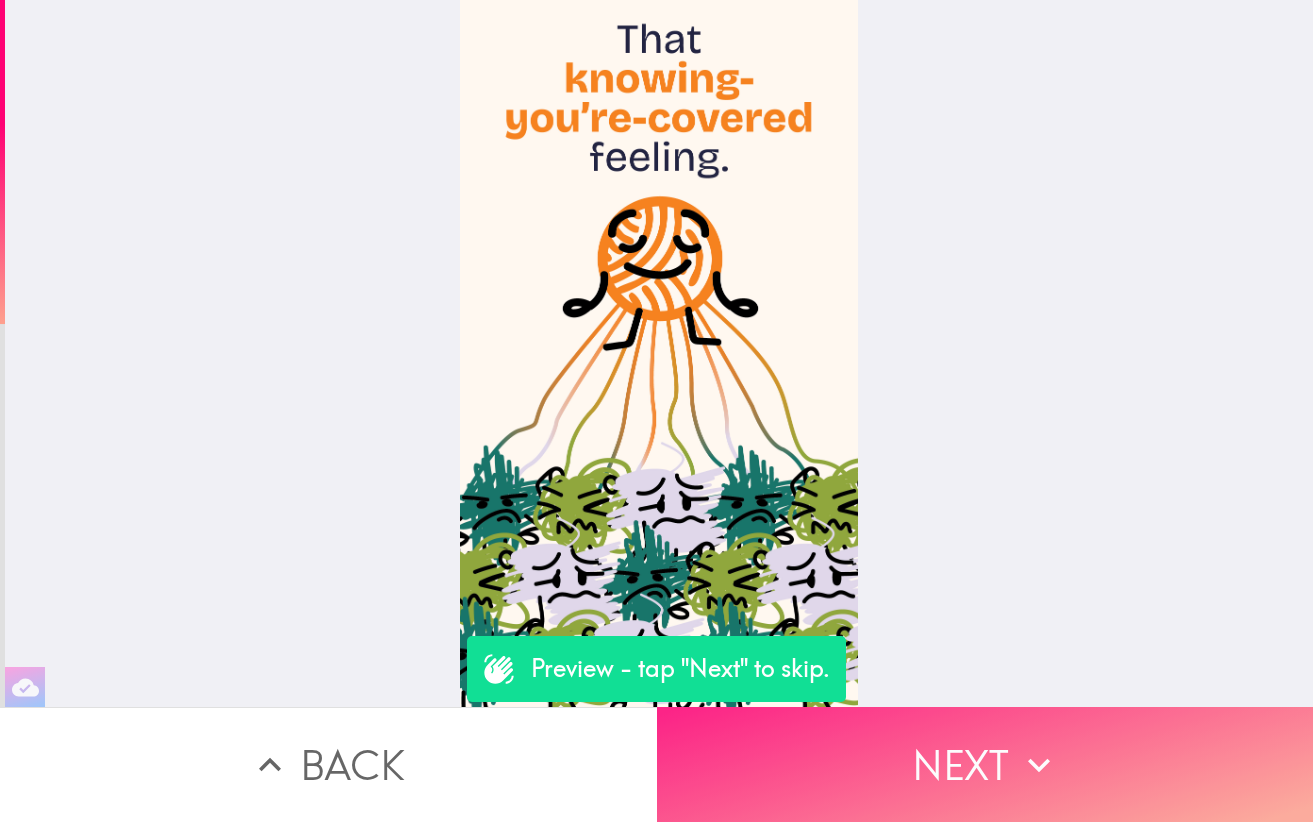click on "Next" at bounding box center [985, 764] 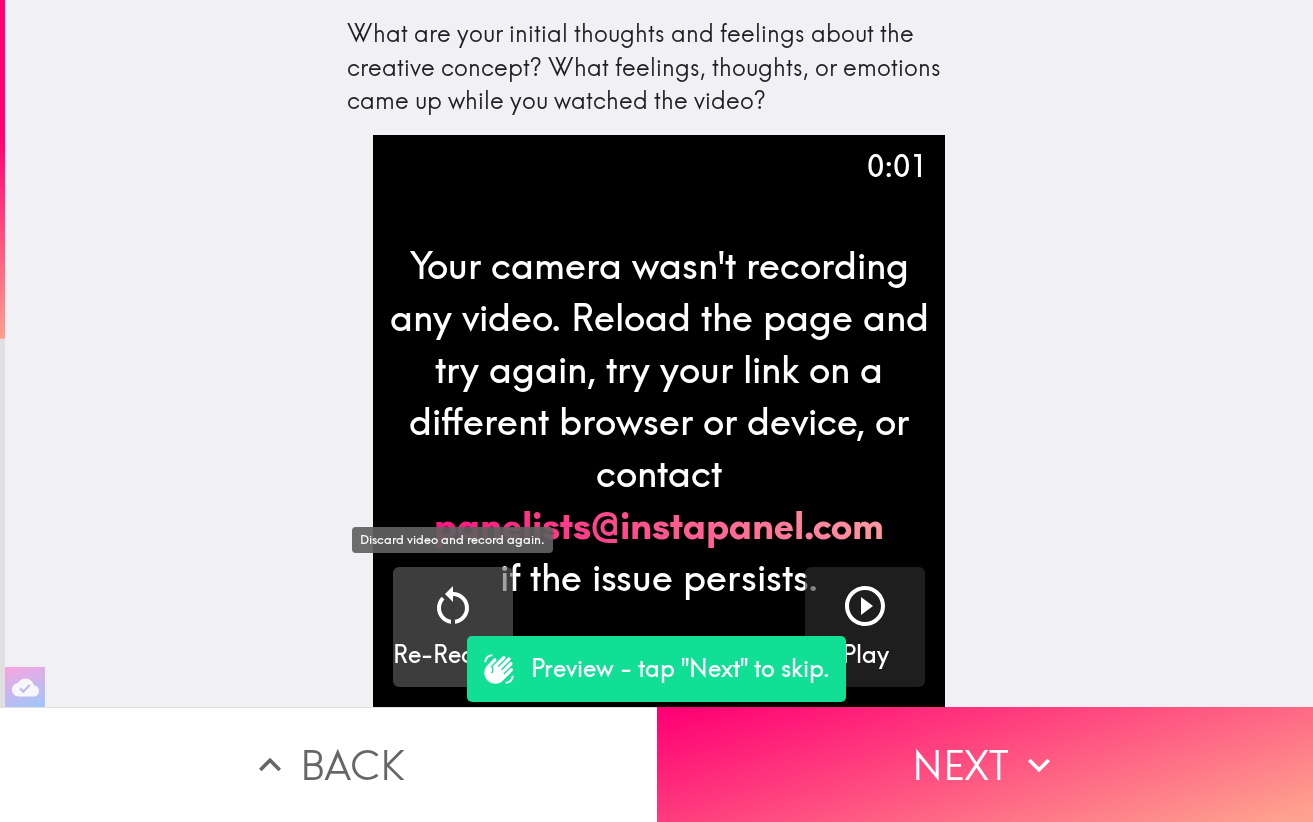 click 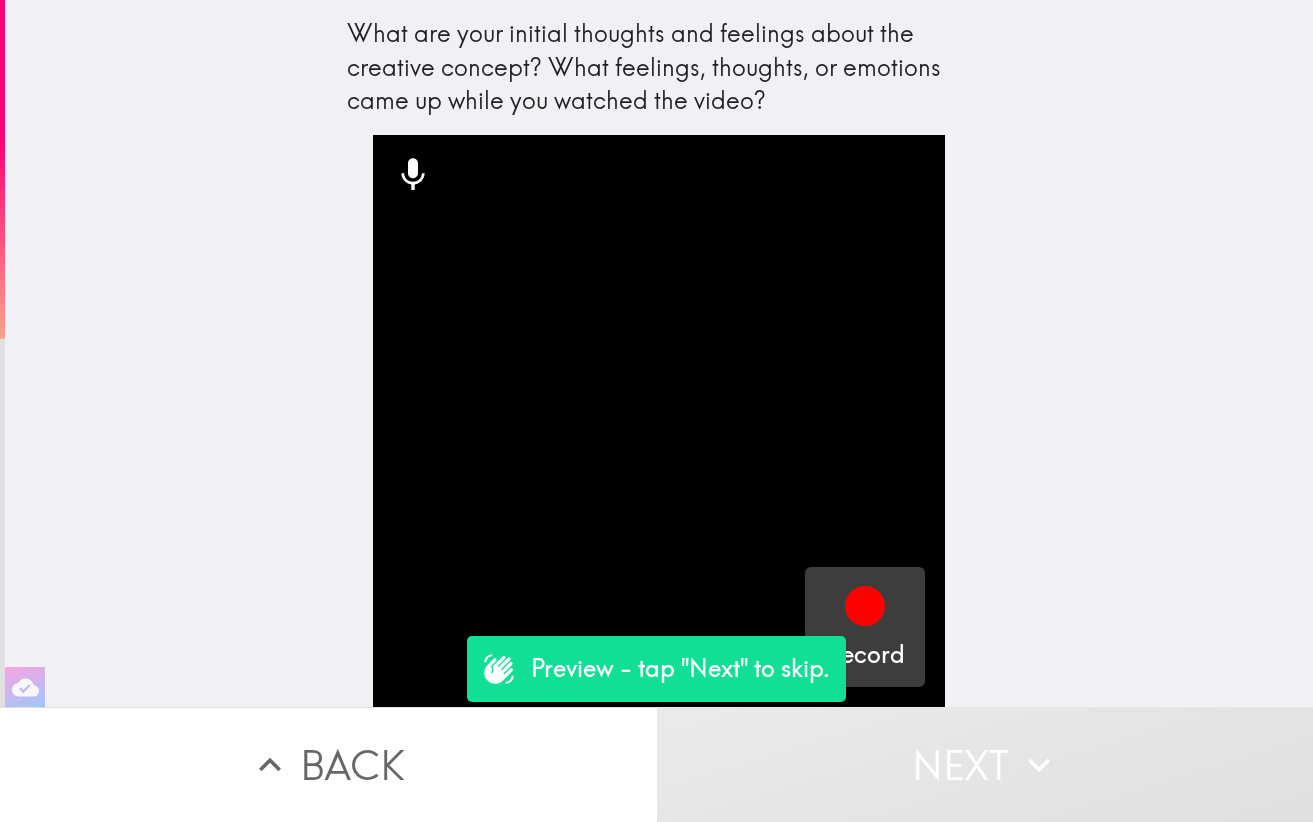 click 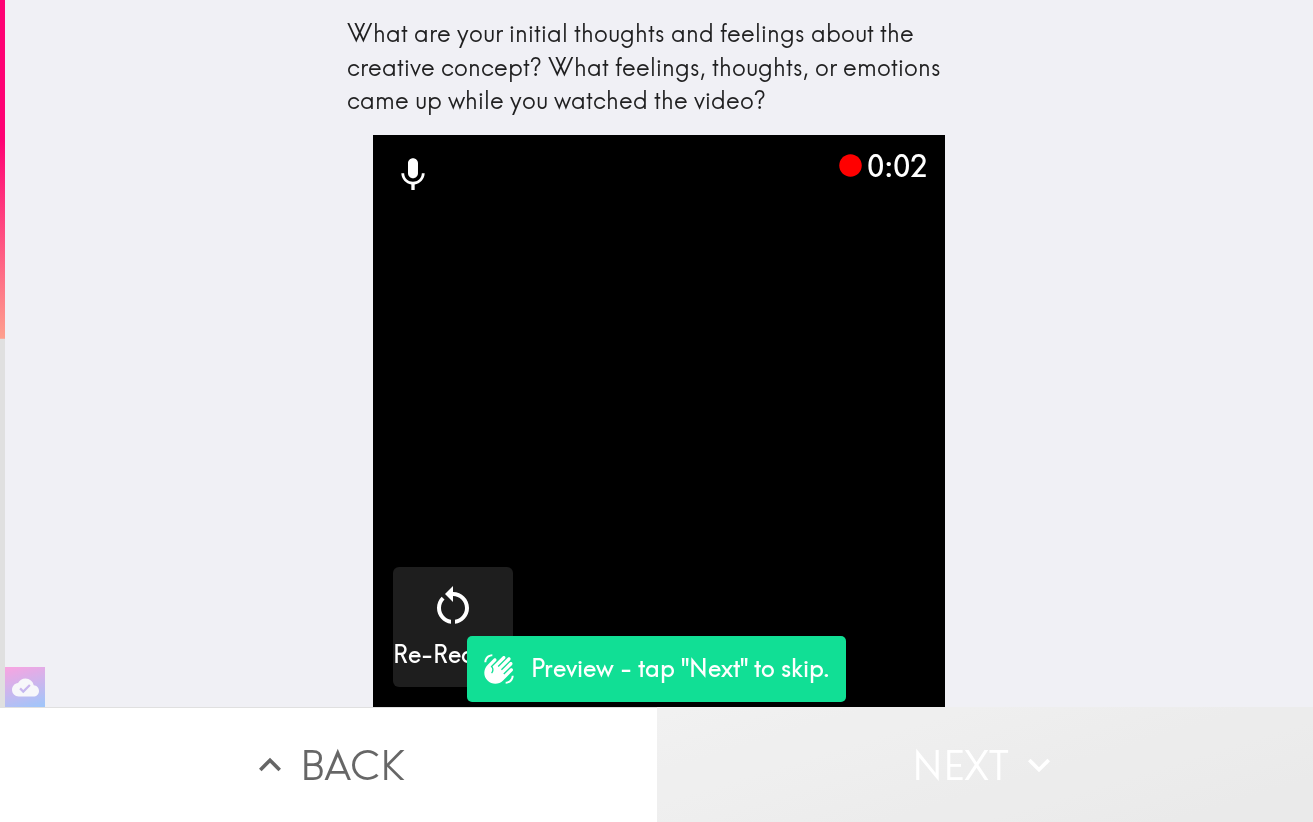 click on "Next" at bounding box center [985, 764] 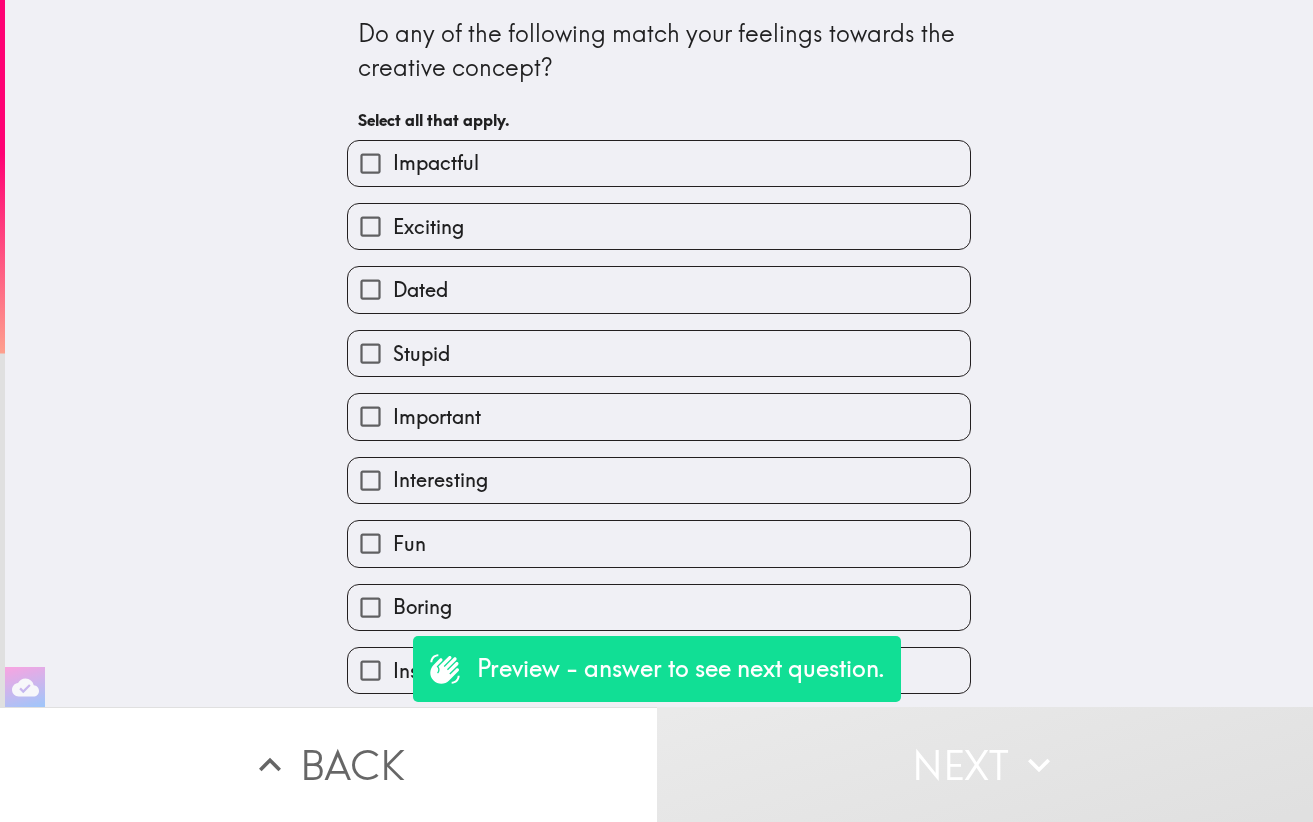click on "Impactful" at bounding box center [436, 163] 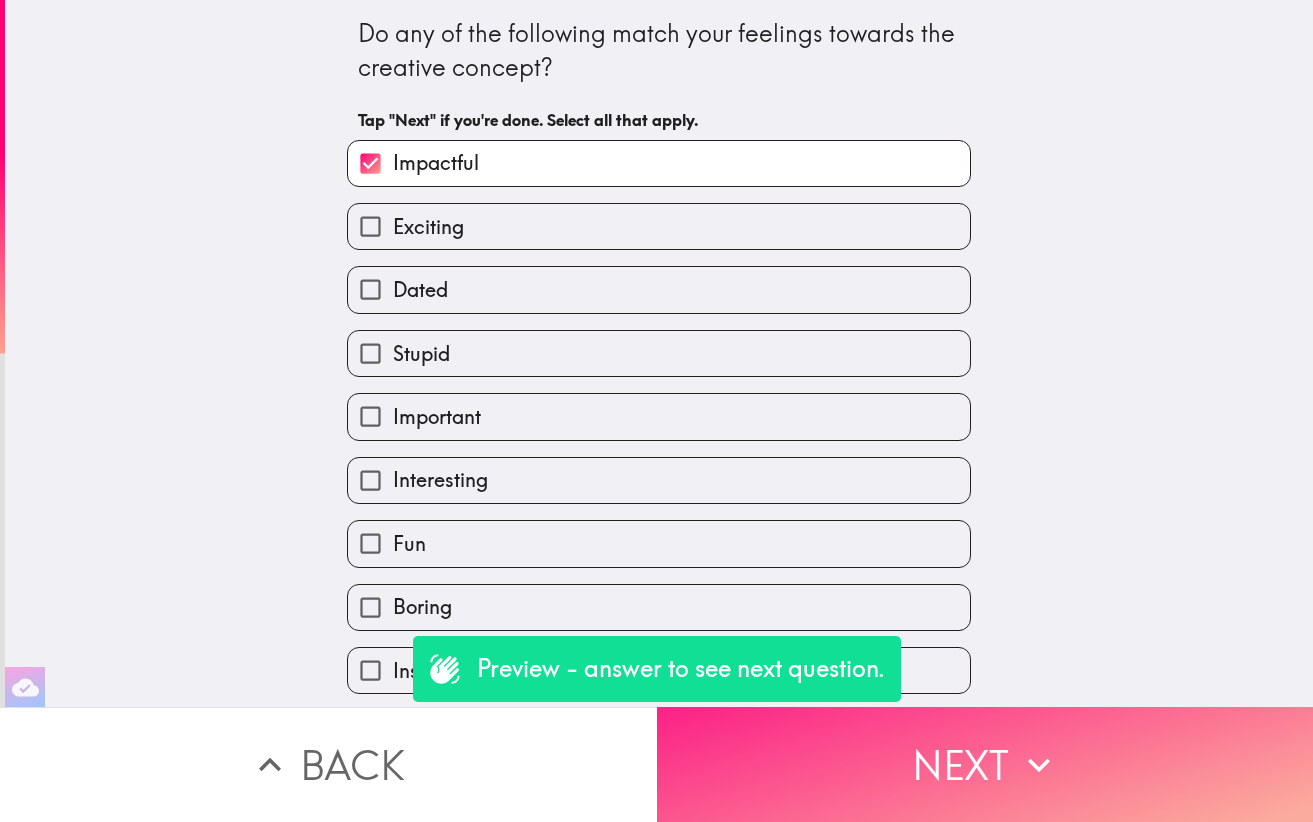 click on "Next" at bounding box center (985, 764) 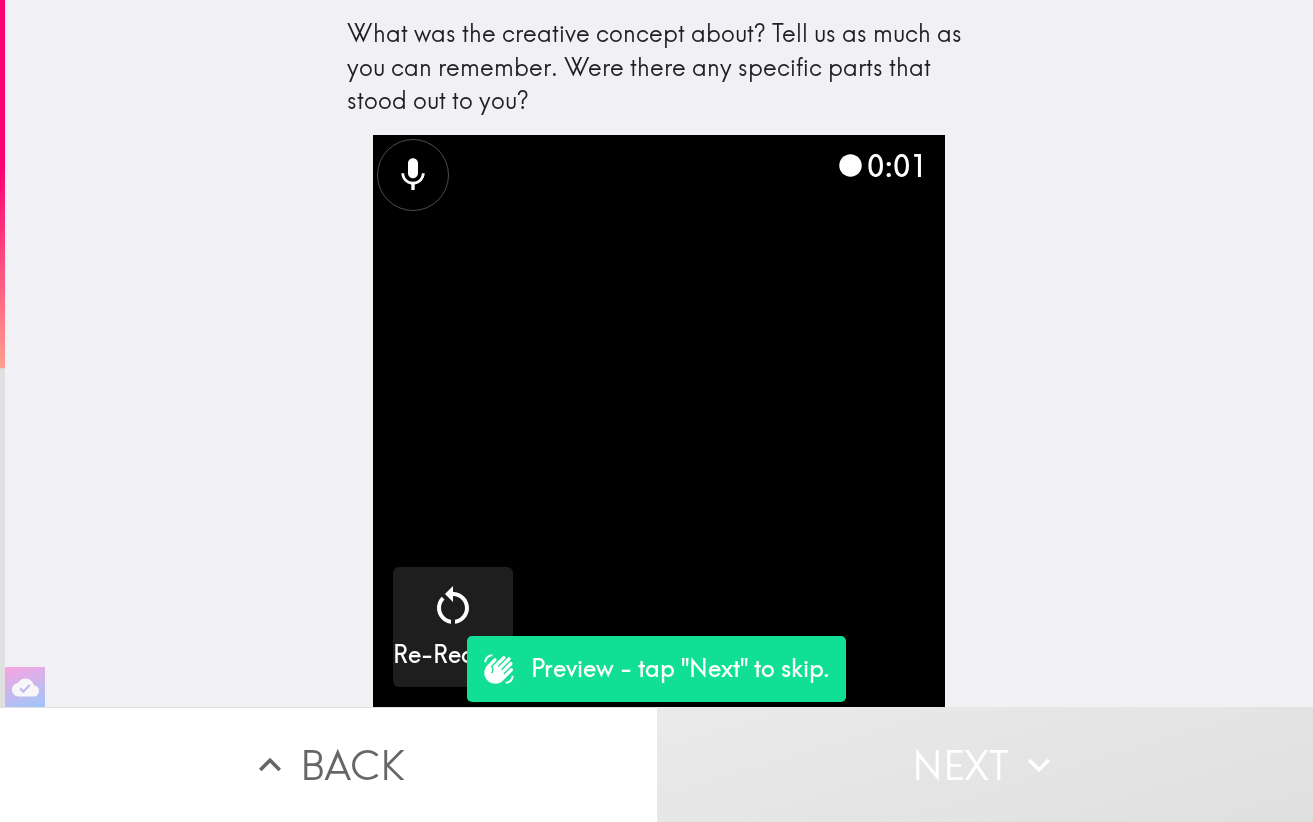 click on "Next" at bounding box center (985, 764) 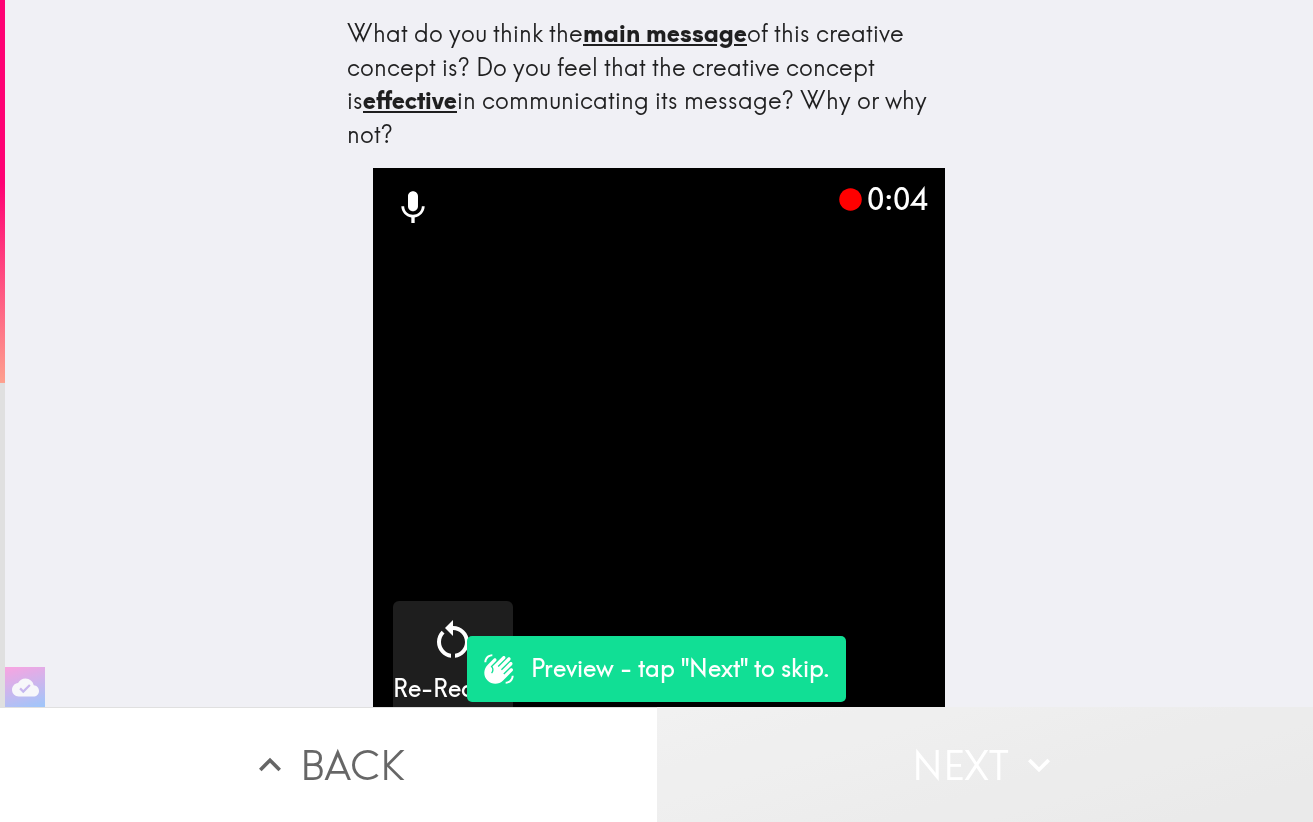 click on "Next" at bounding box center (985, 764) 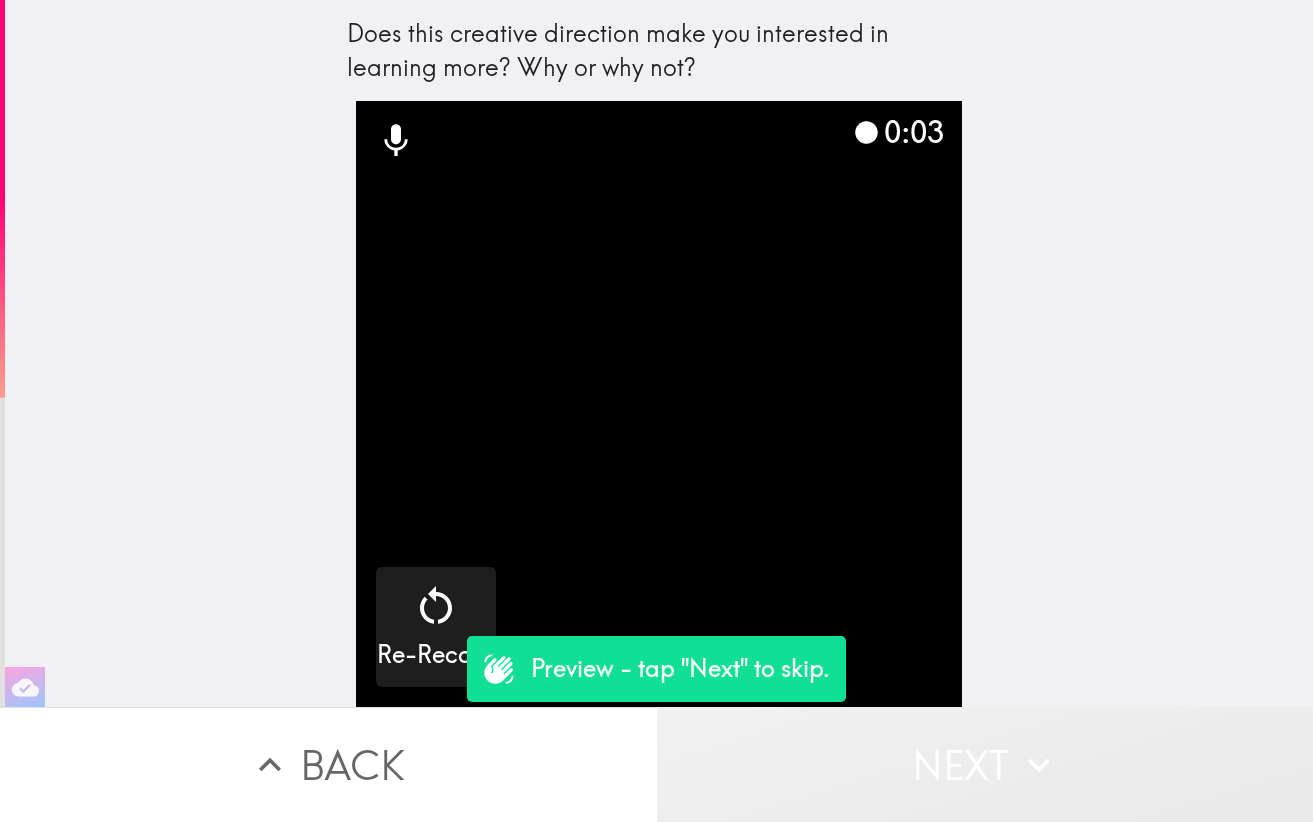 click on "Next" at bounding box center [985, 764] 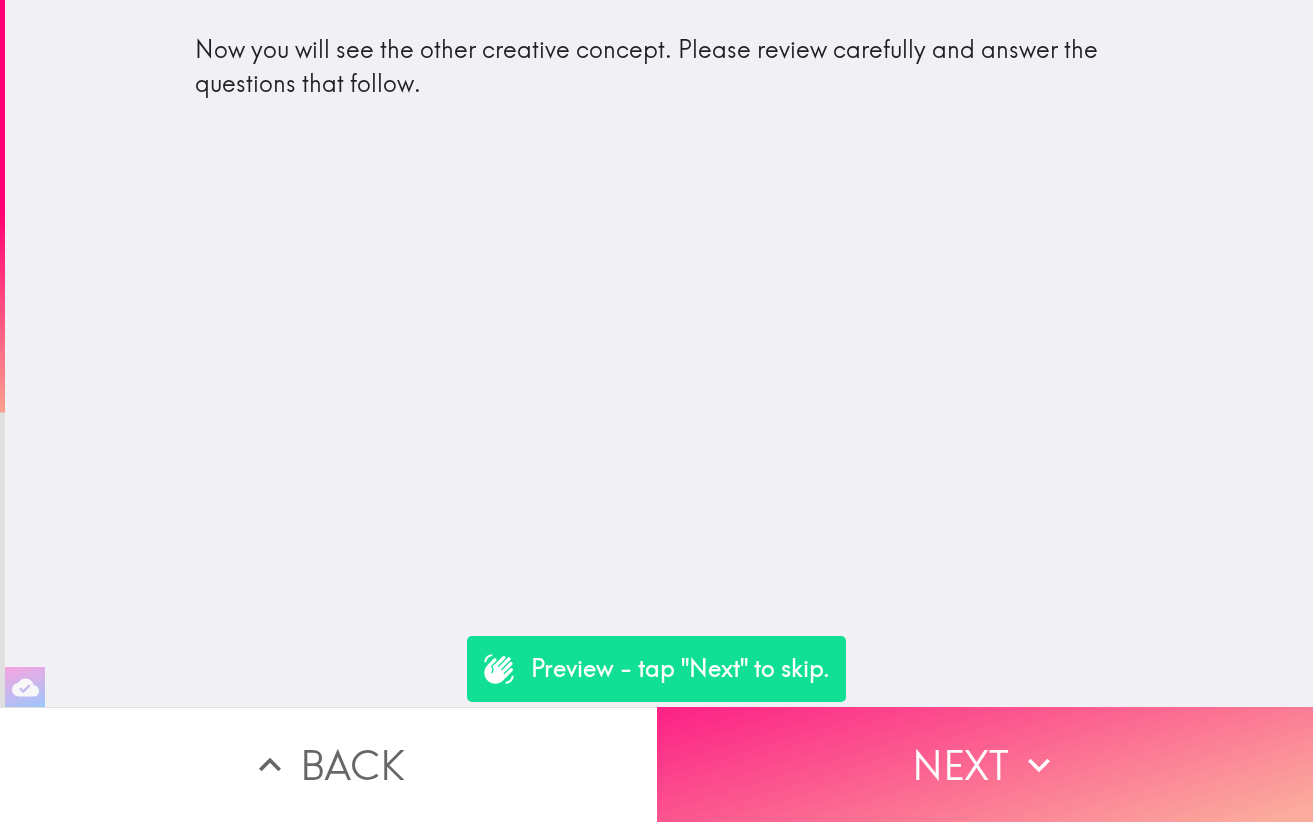 click on "Next" at bounding box center (985, 764) 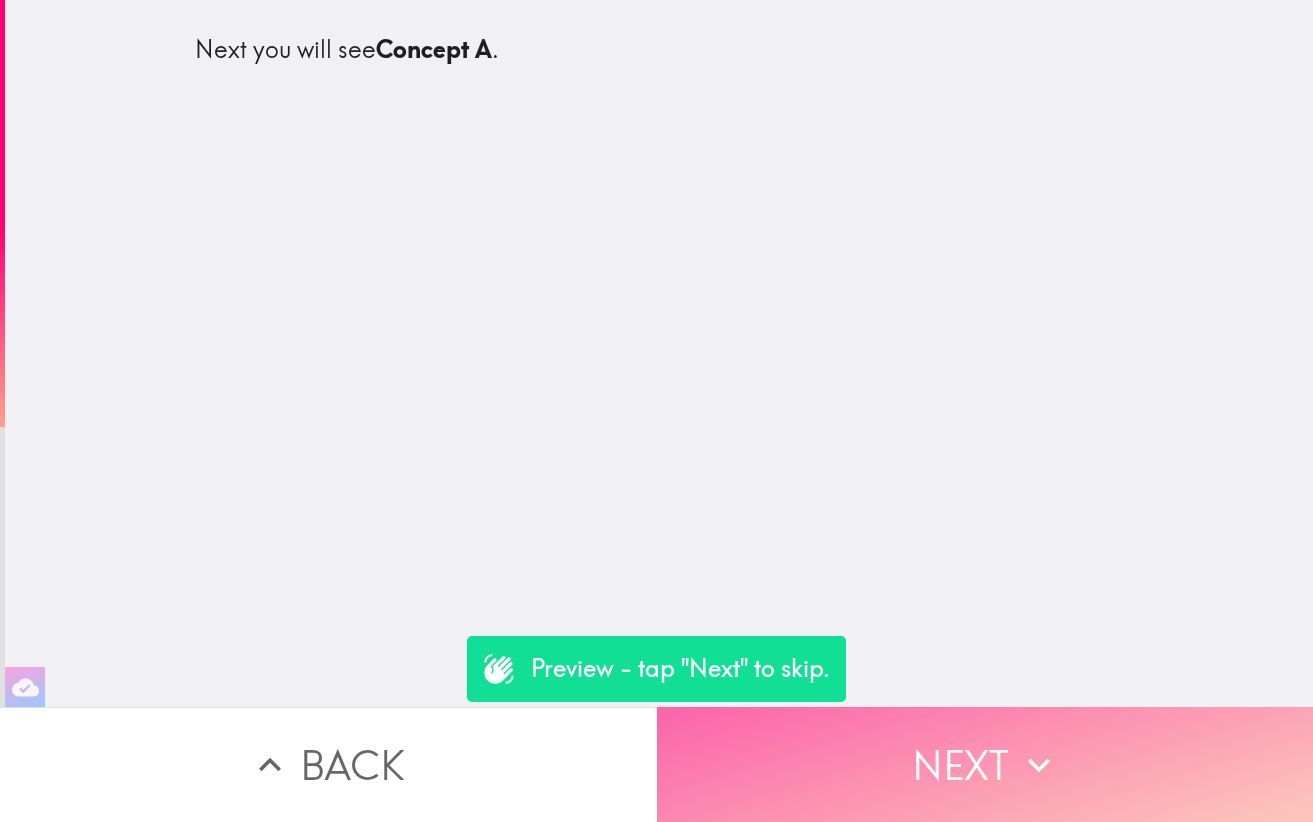 click on "Next" at bounding box center [985, 764] 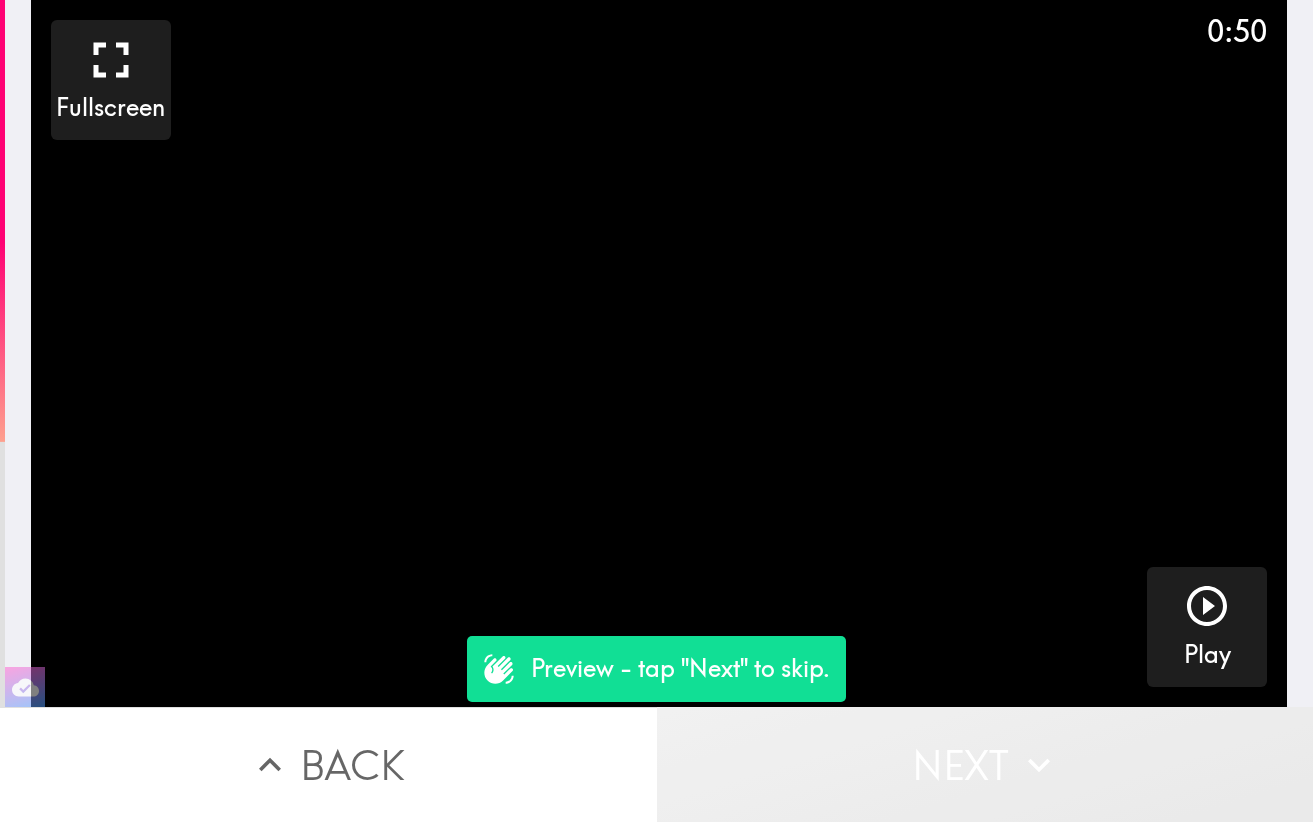 click on "Next" at bounding box center (985, 764) 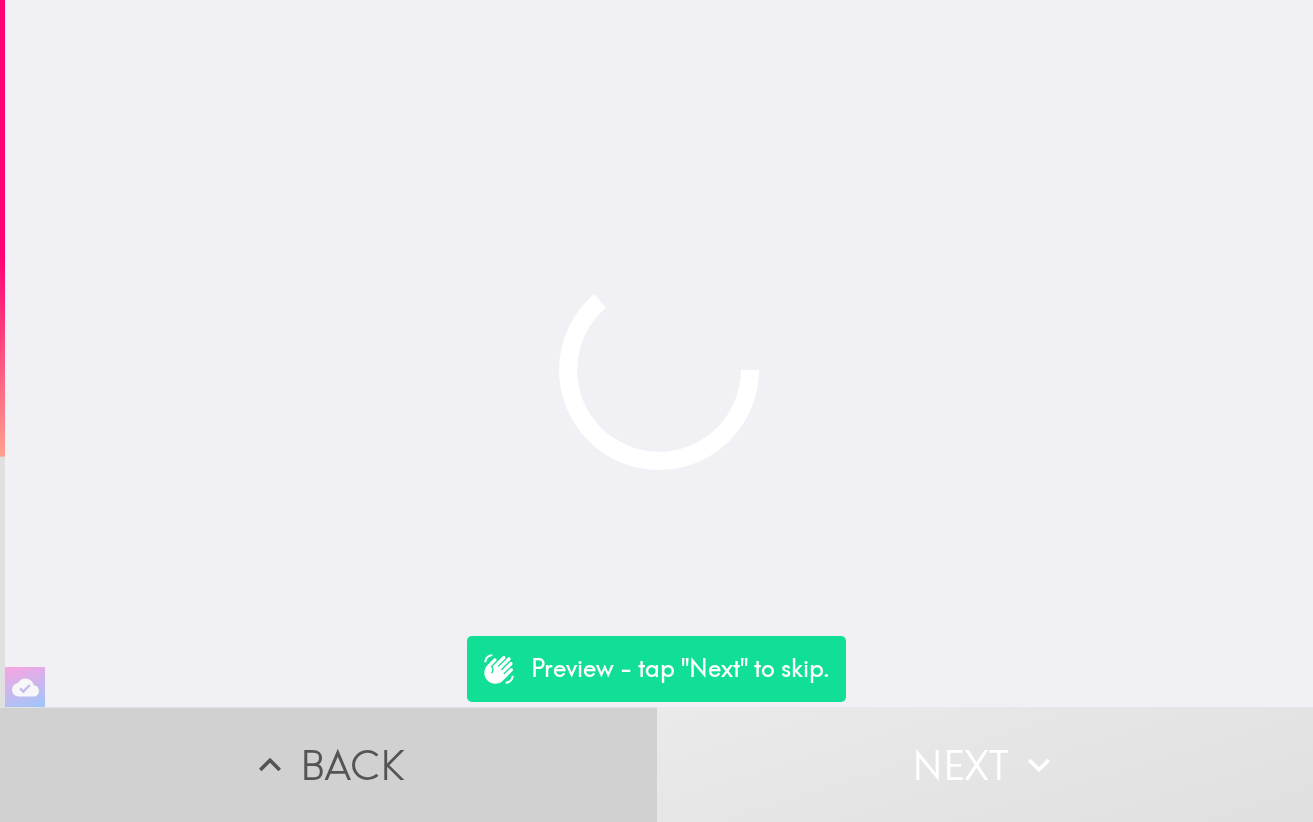 click on "Back" at bounding box center [328, 764] 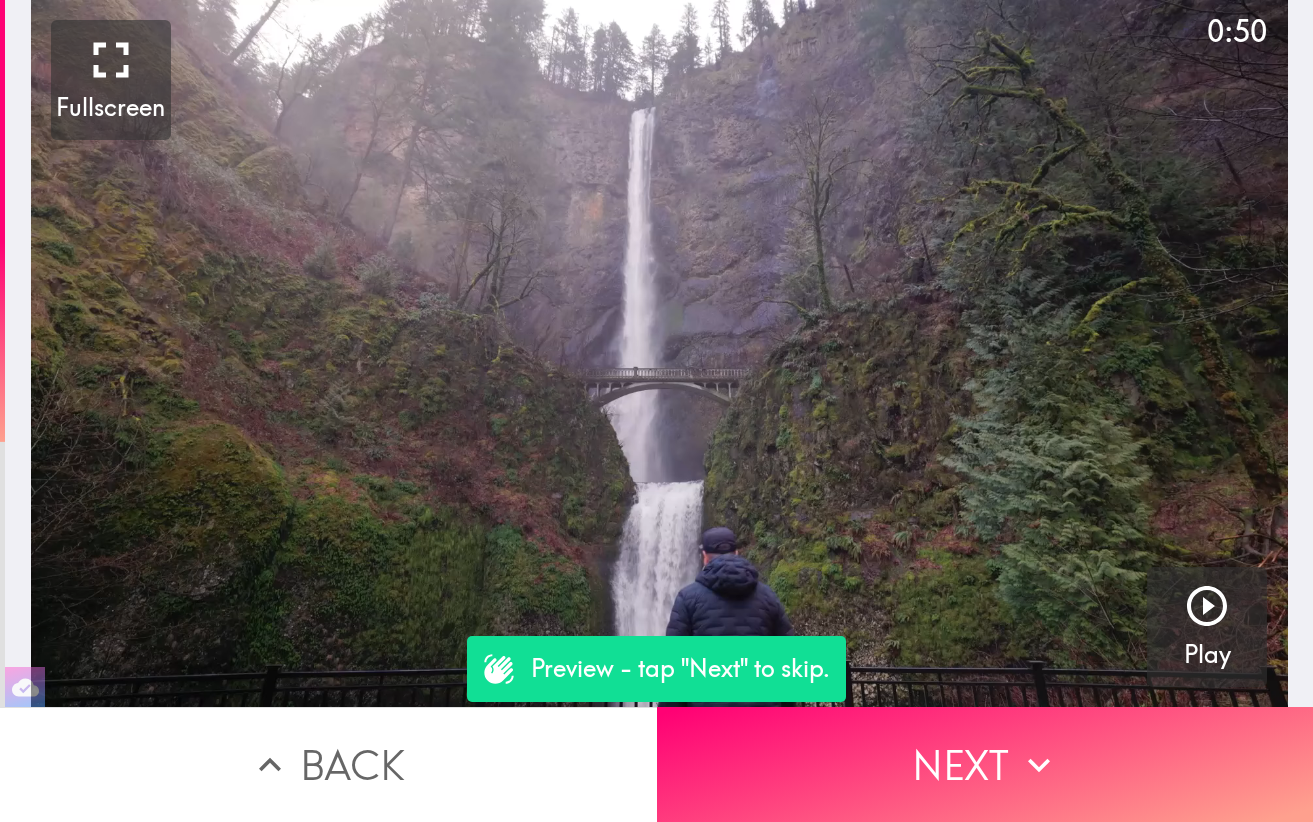 click at bounding box center (659, 353) 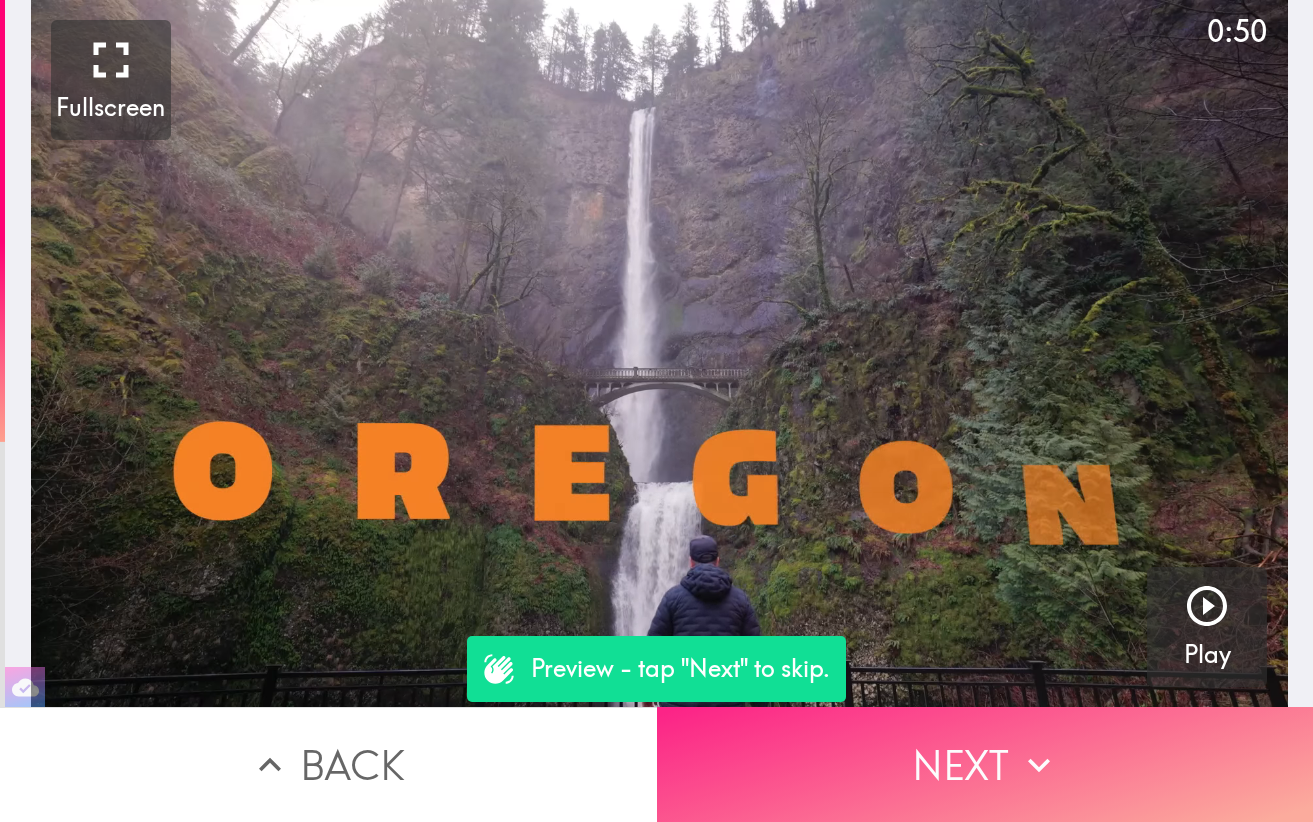 click on "Next" at bounding box center (985, 764) 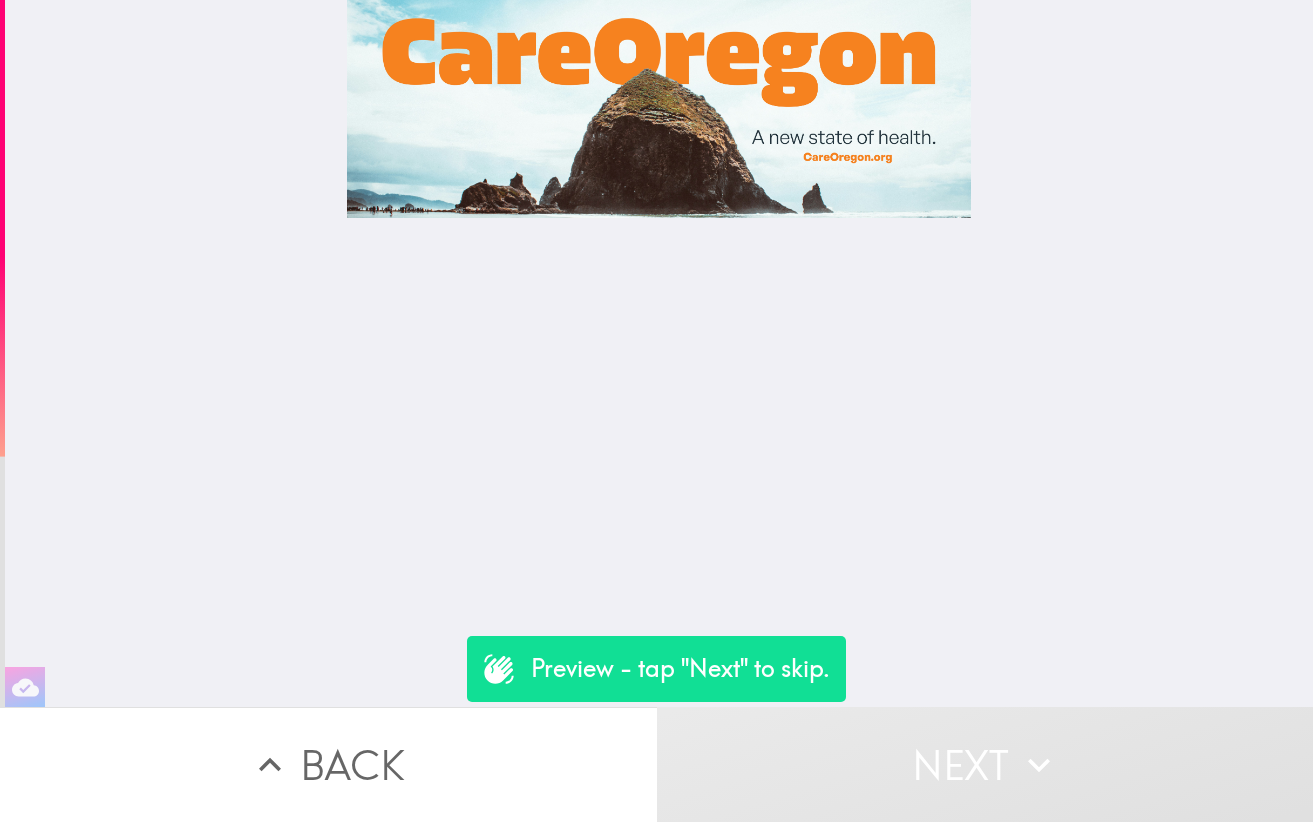 click on "Next" at bounding box center (985, 764) 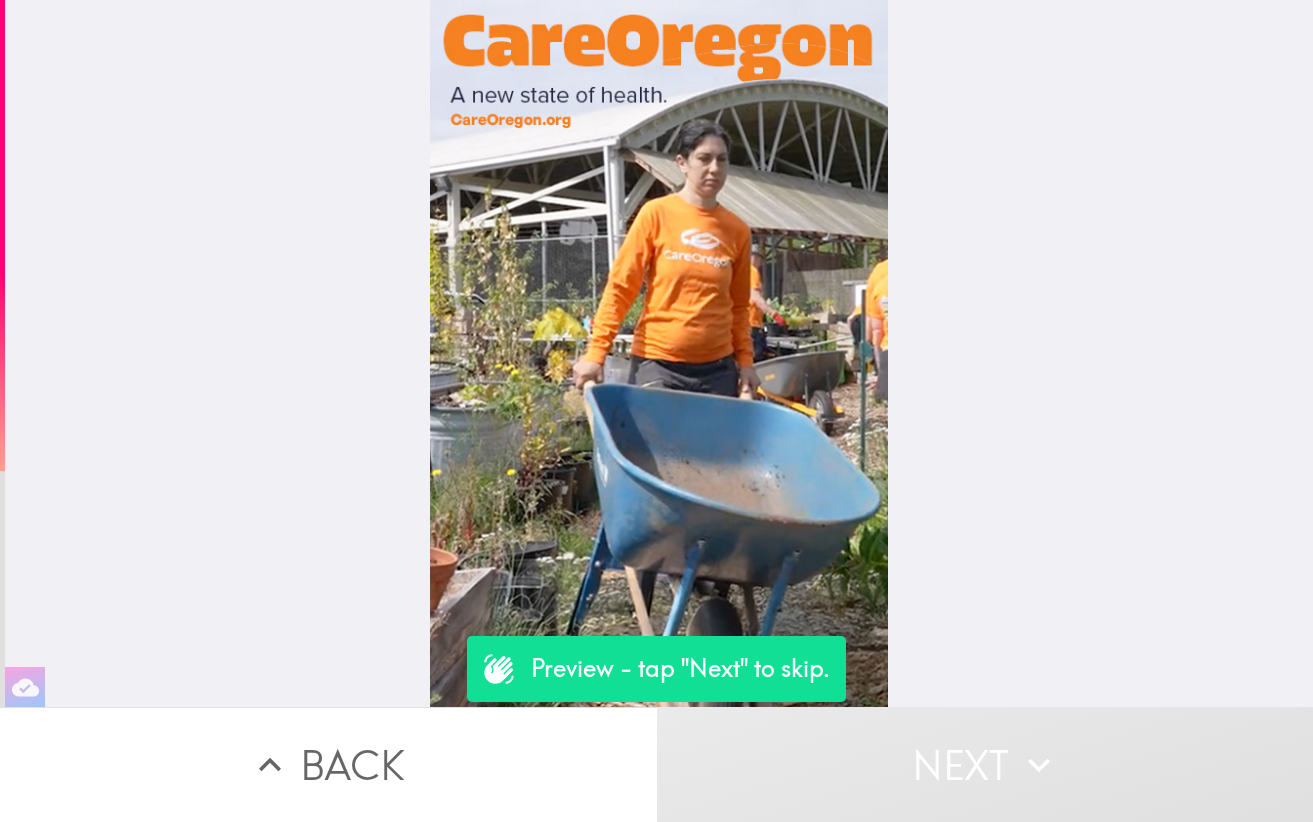 click on "Next" at bounding box center [985, 764] 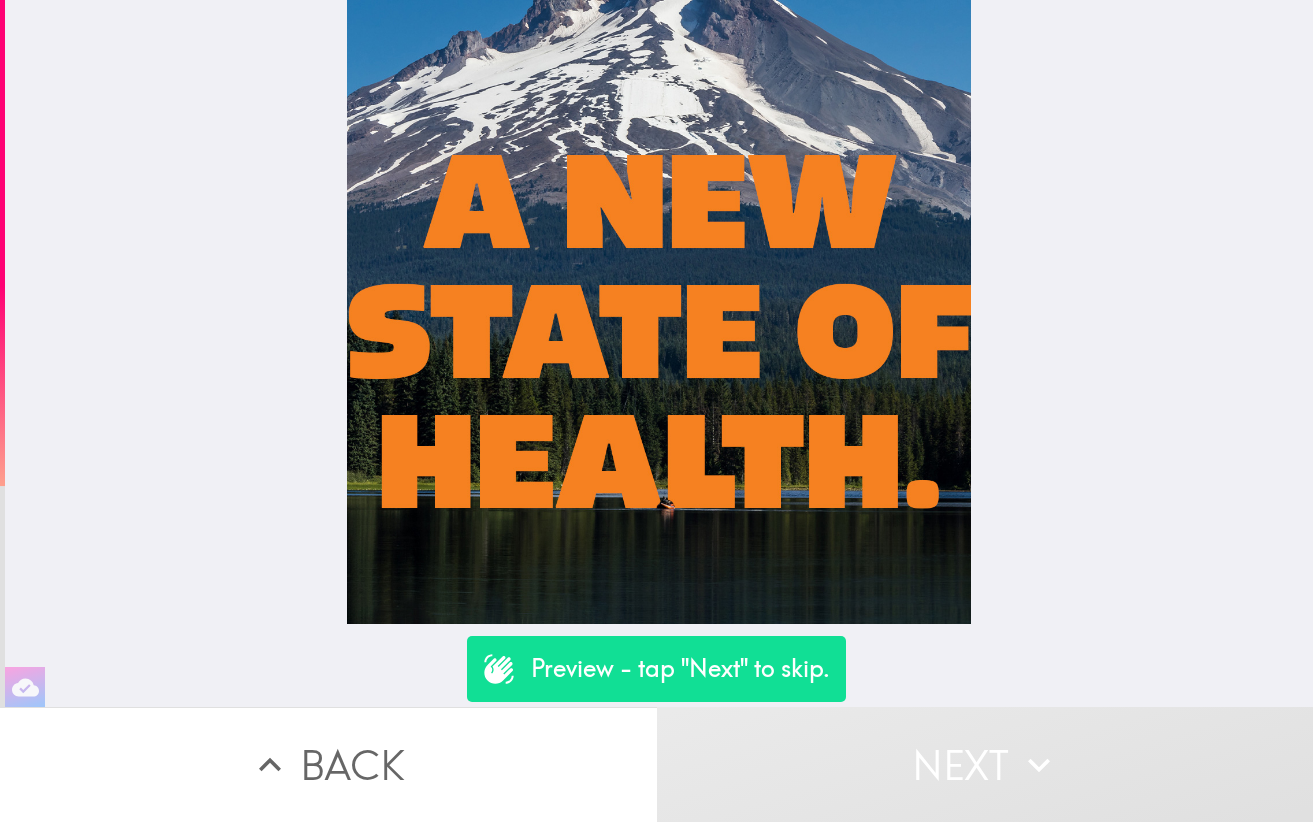 click on "Next" at bounding box center (985, 764) 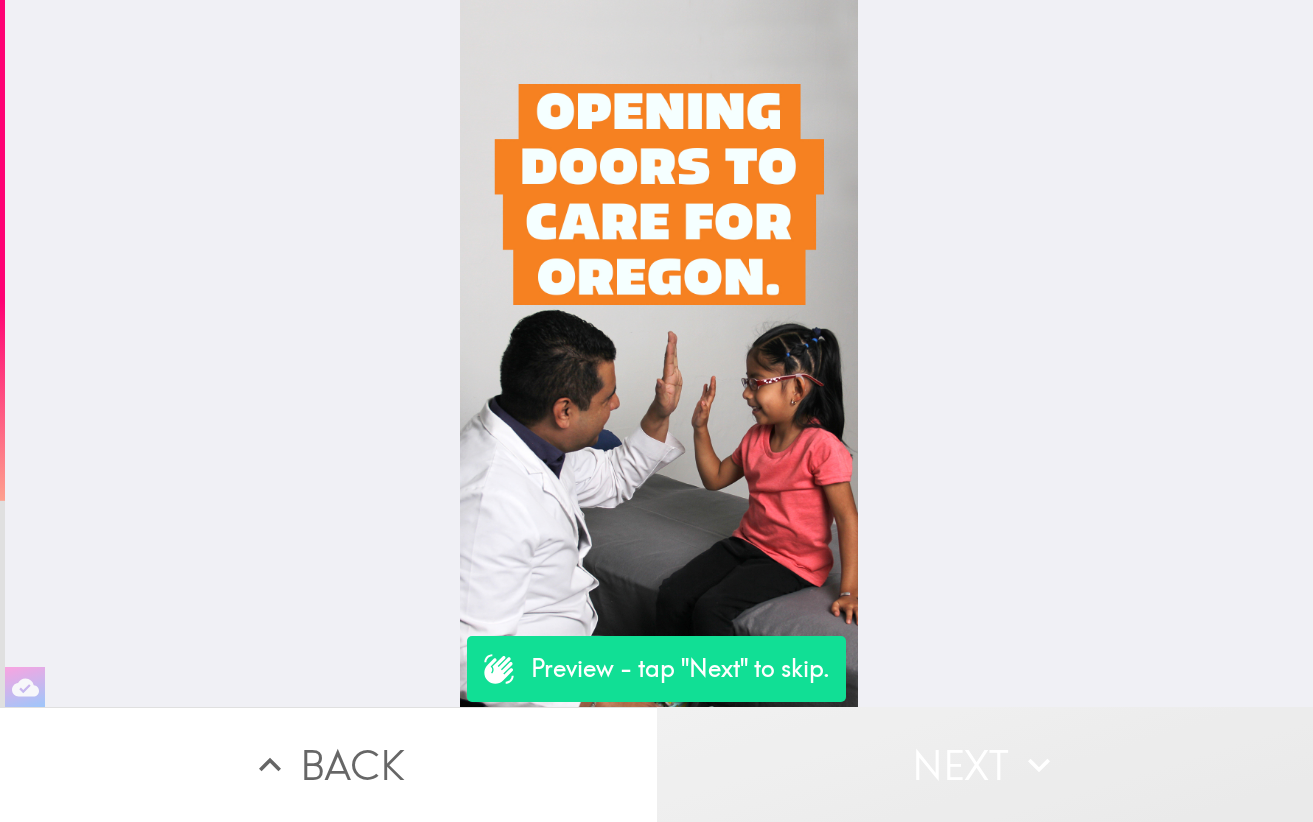 click on "Next" at bounding box center [985, 764] 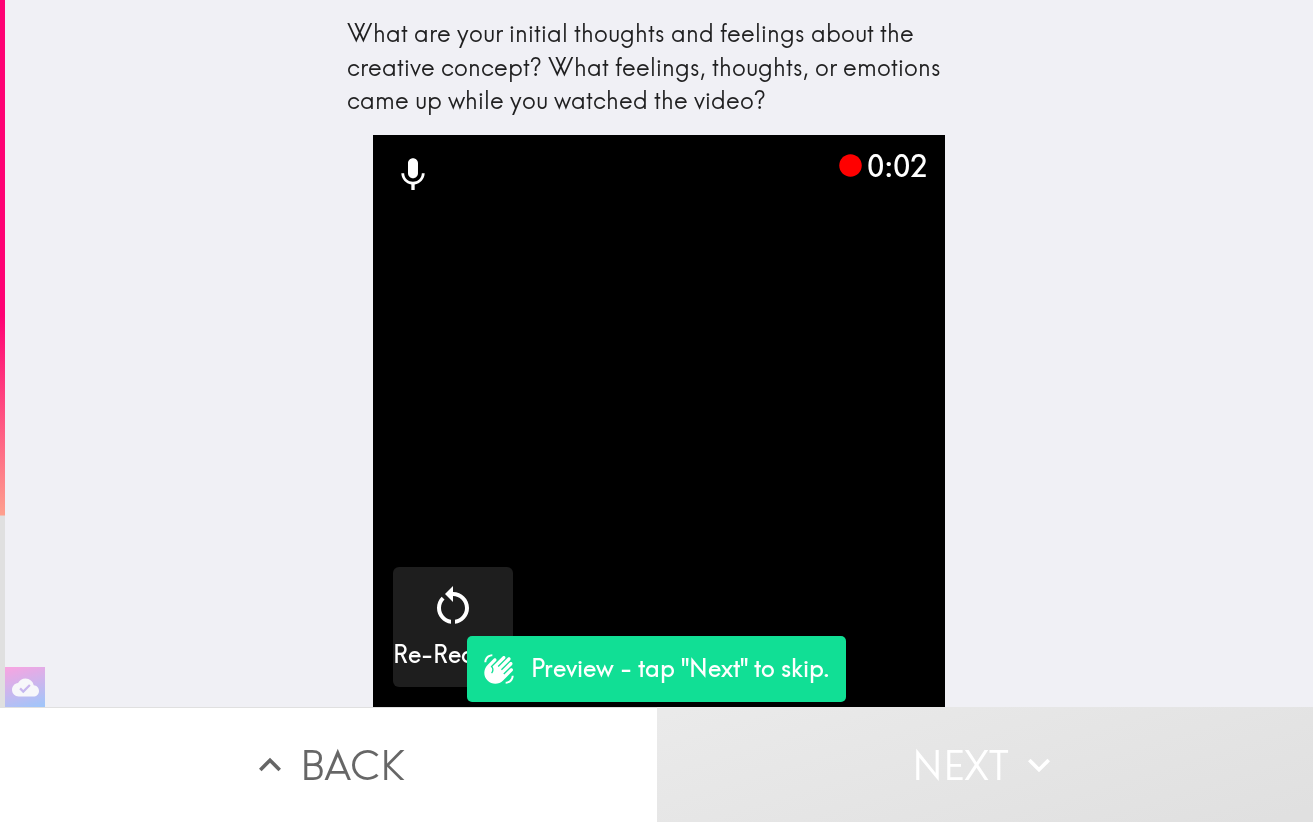 click on "Next" at bounding box center (985, 764) 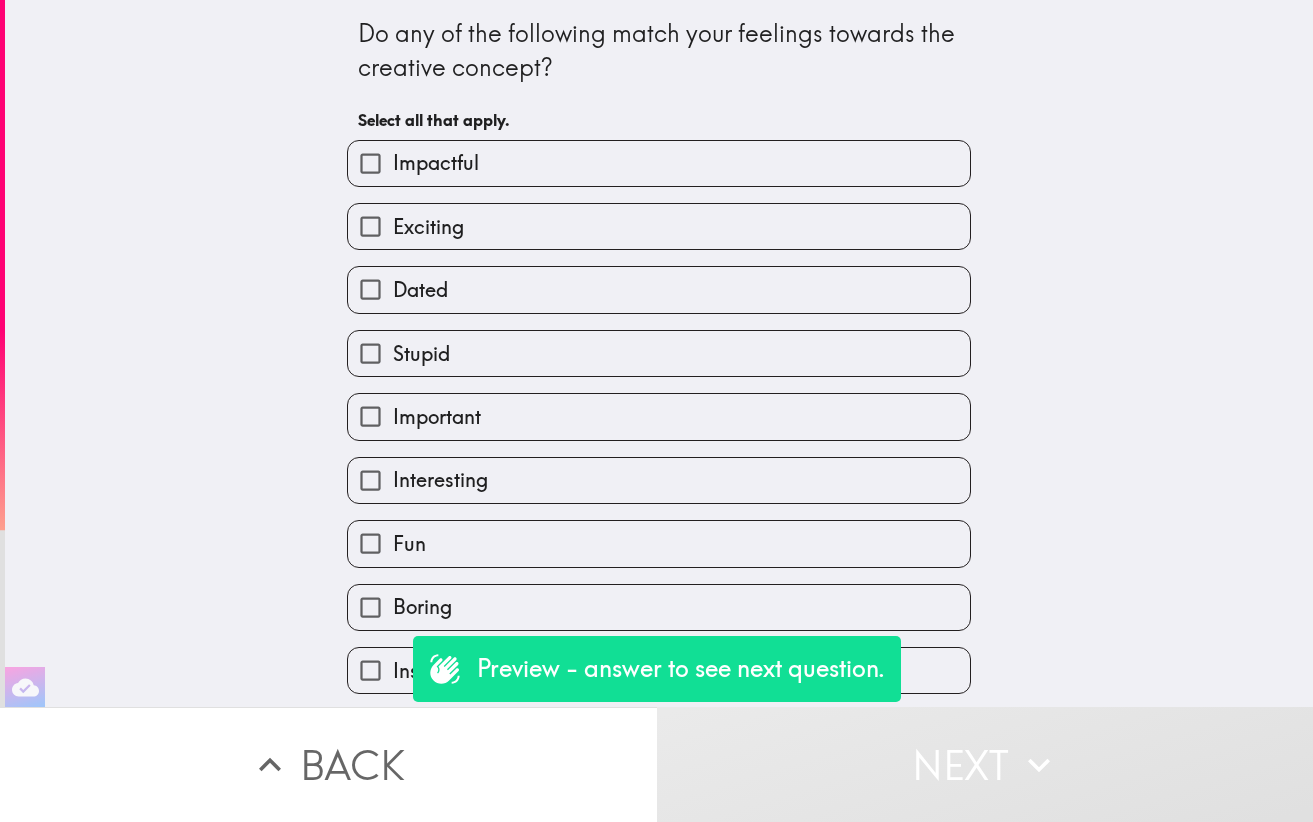 click on "Impactful" at bounding box center [659, 163] 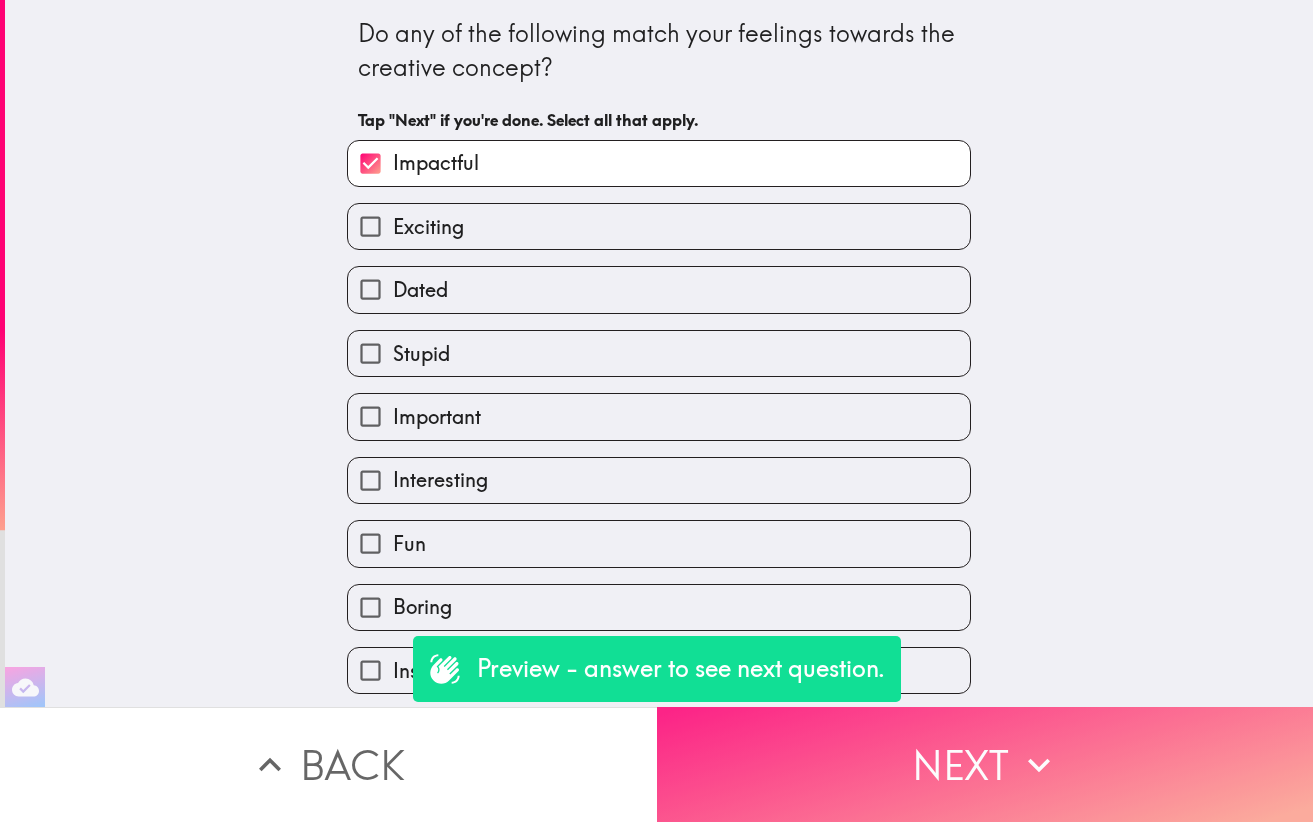 click on "Next" at bounding box center (985, 764) 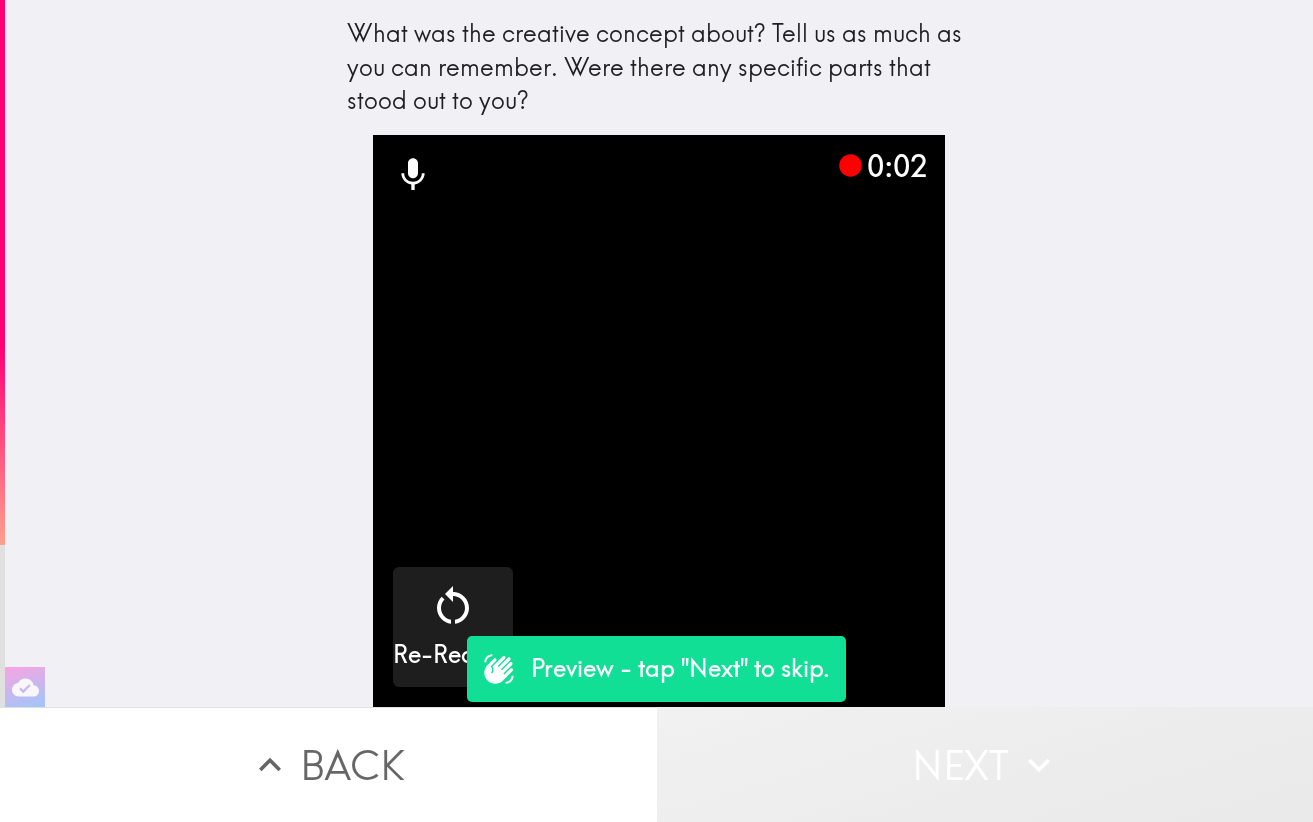 click on "Next" at bounding box center [985, 764] 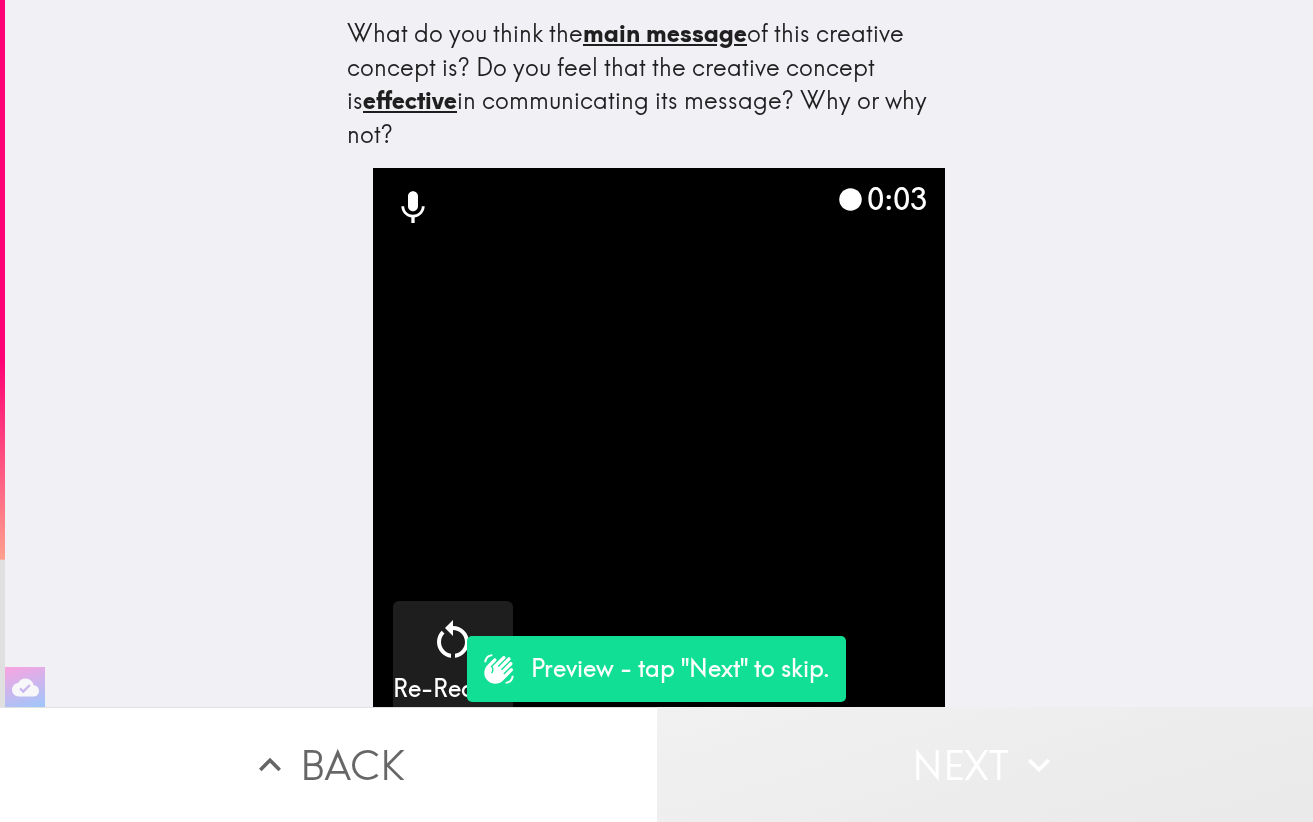 click on "Next" at bounding box center [985, 764] 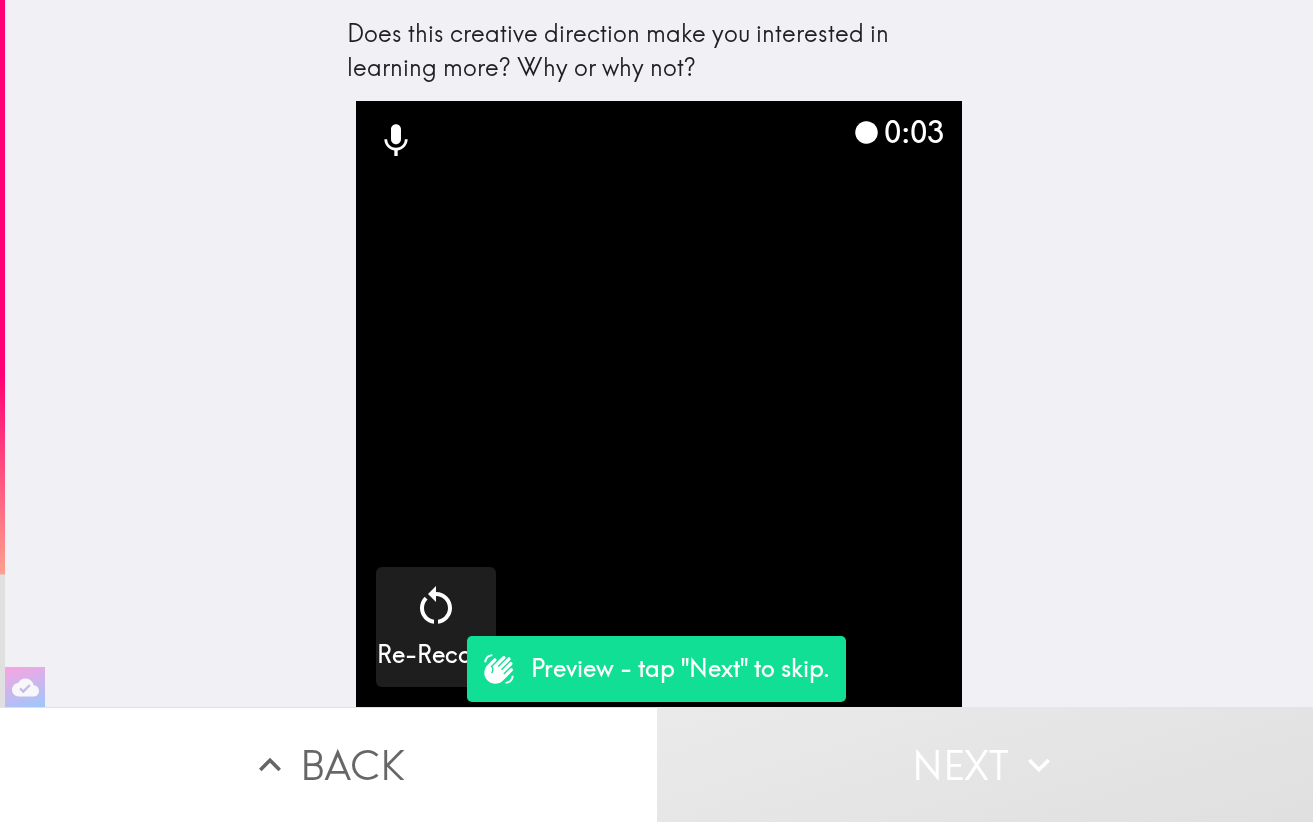 click on "Next" at bounding box center (985, 764) 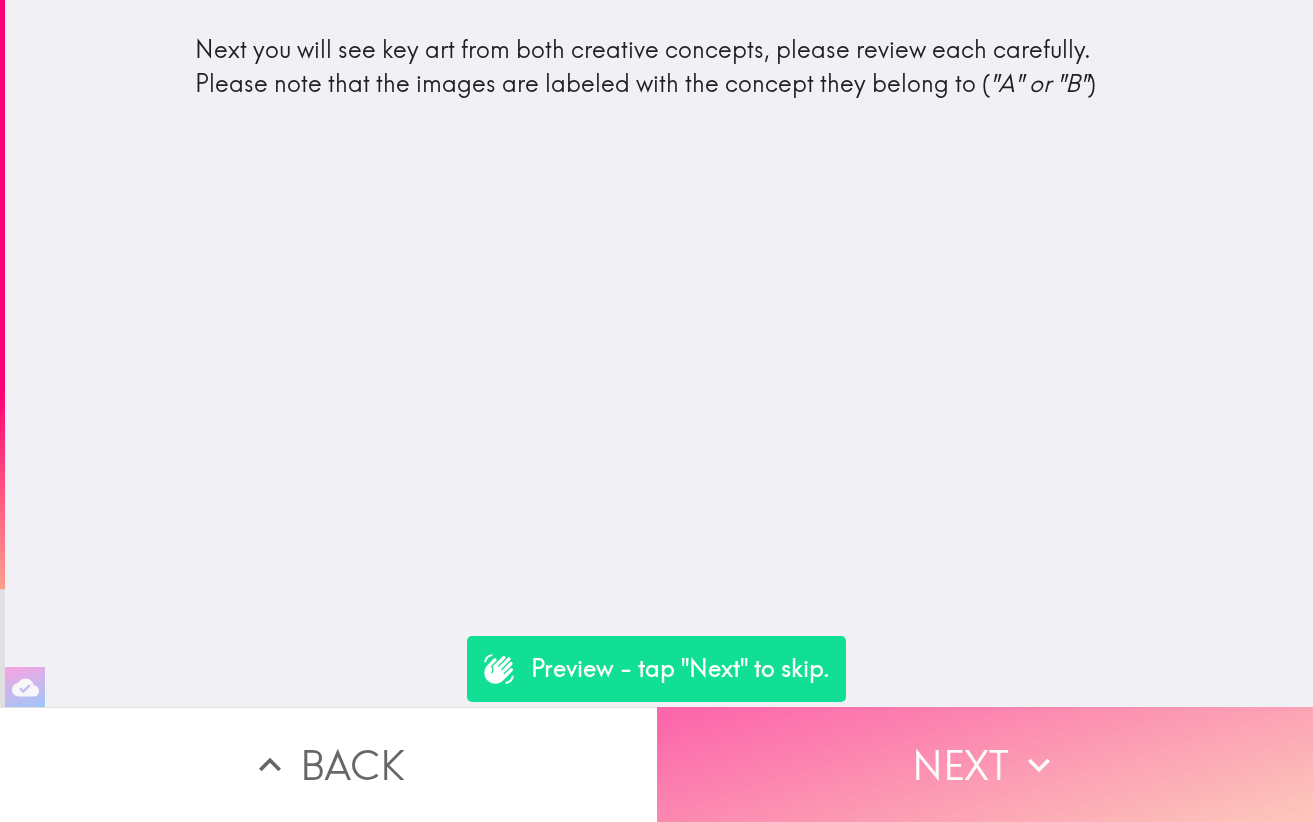 click on "Next" at bounding box center [985, 764] 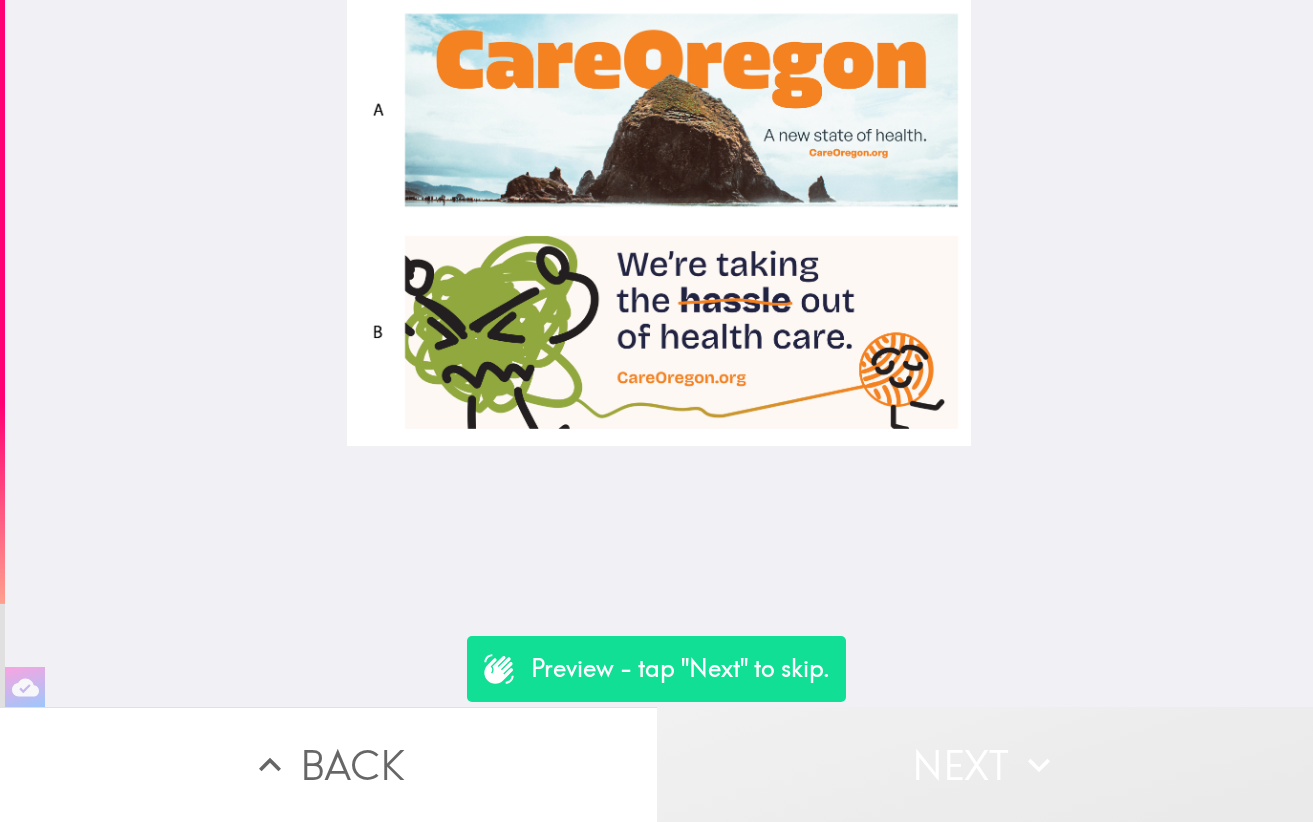 click on "Next" at bounding box center [985, 764] 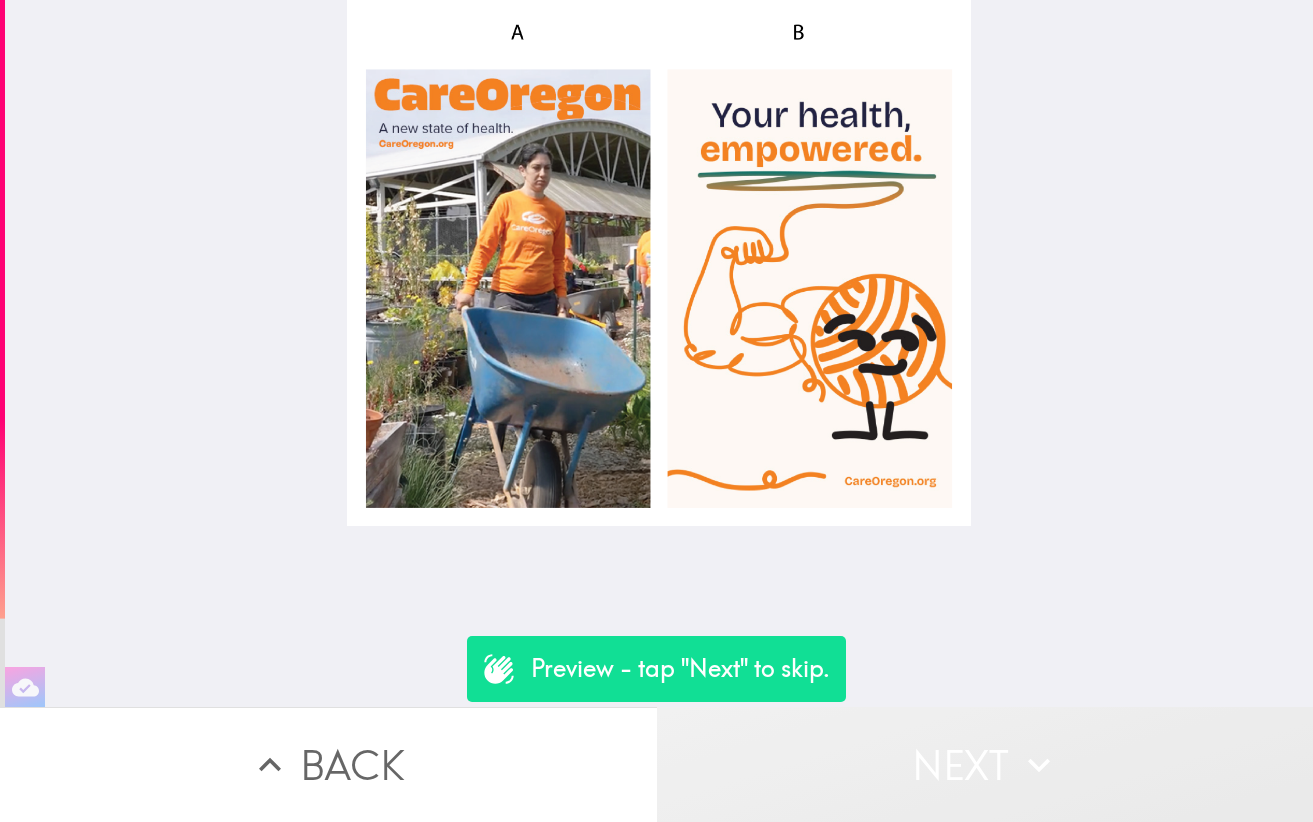click on "Next" at bounding box center [985, 764] 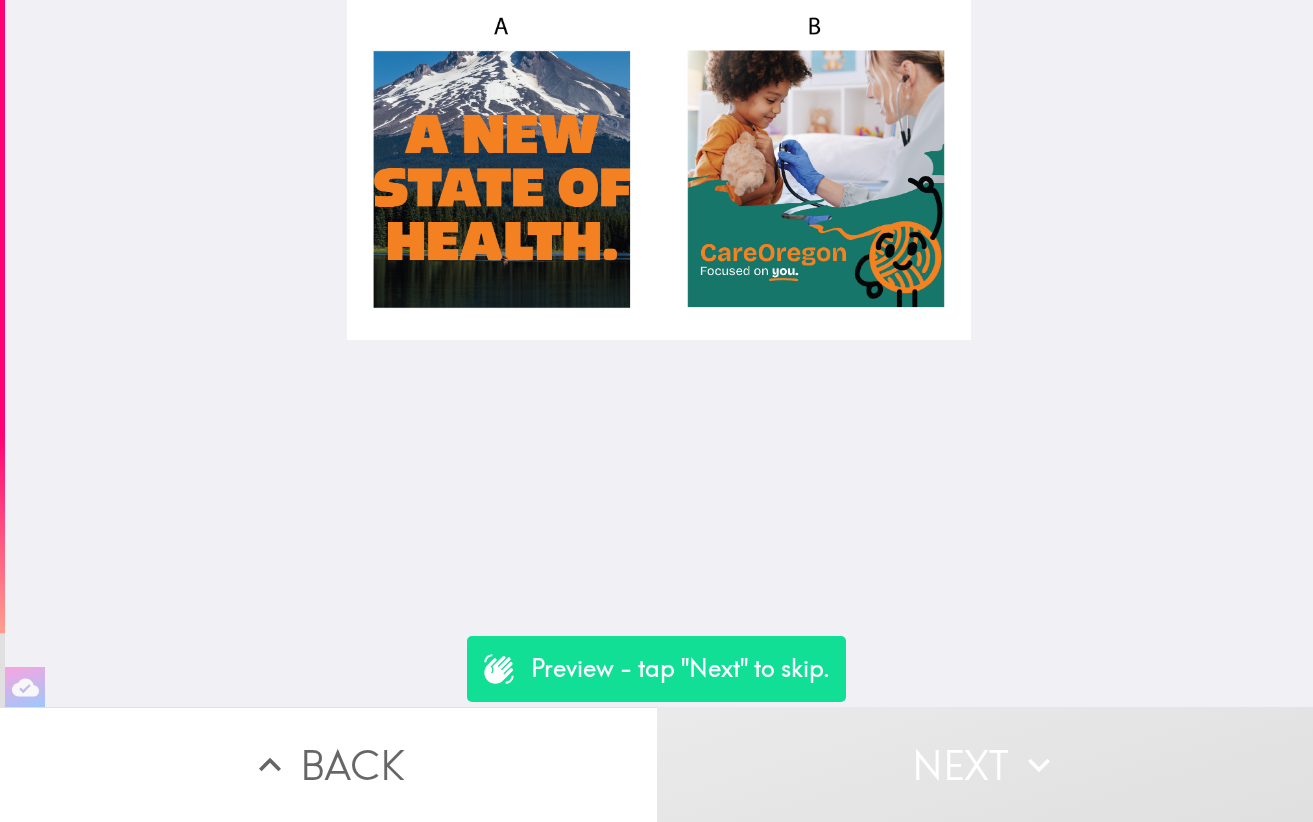 click on "Next" at bounding box center [985, 764] 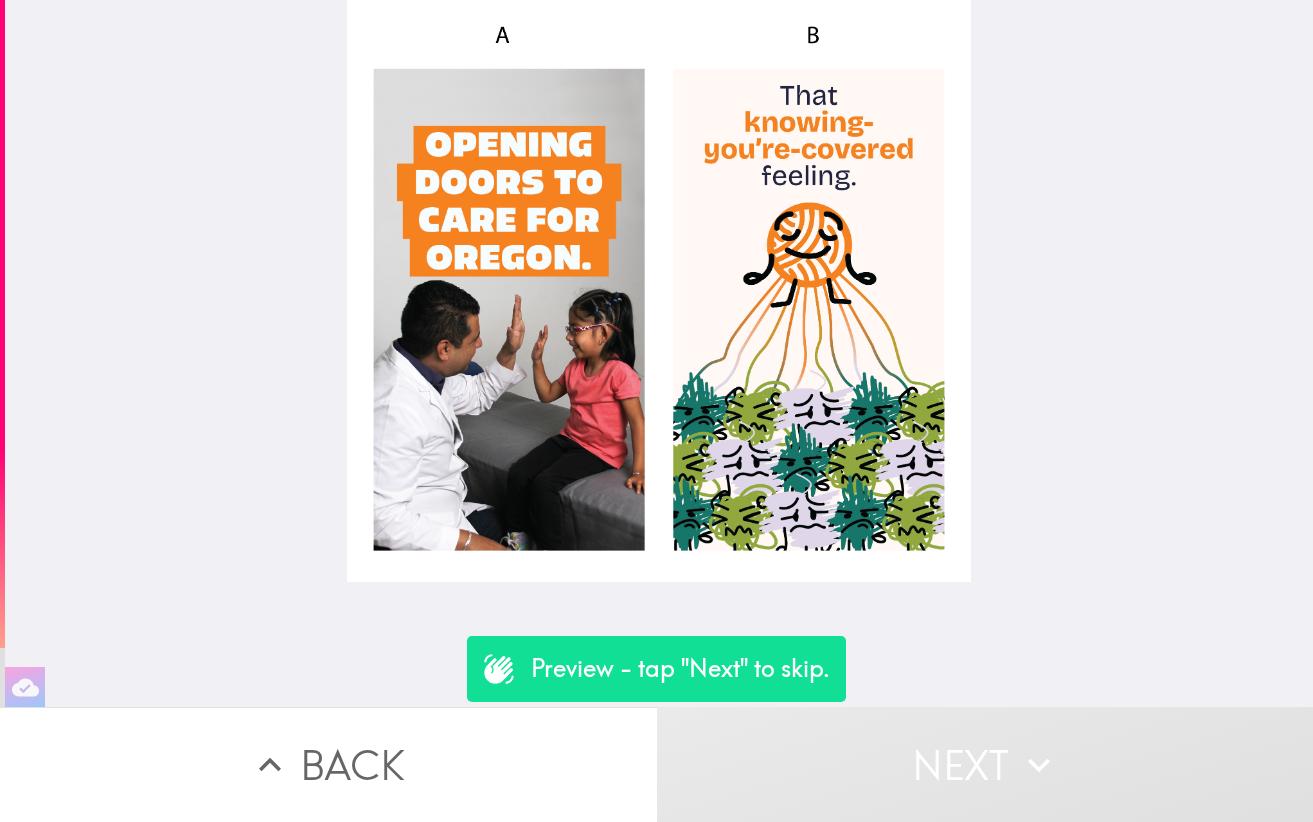 click on "Next" at bounding box center (985, 764) 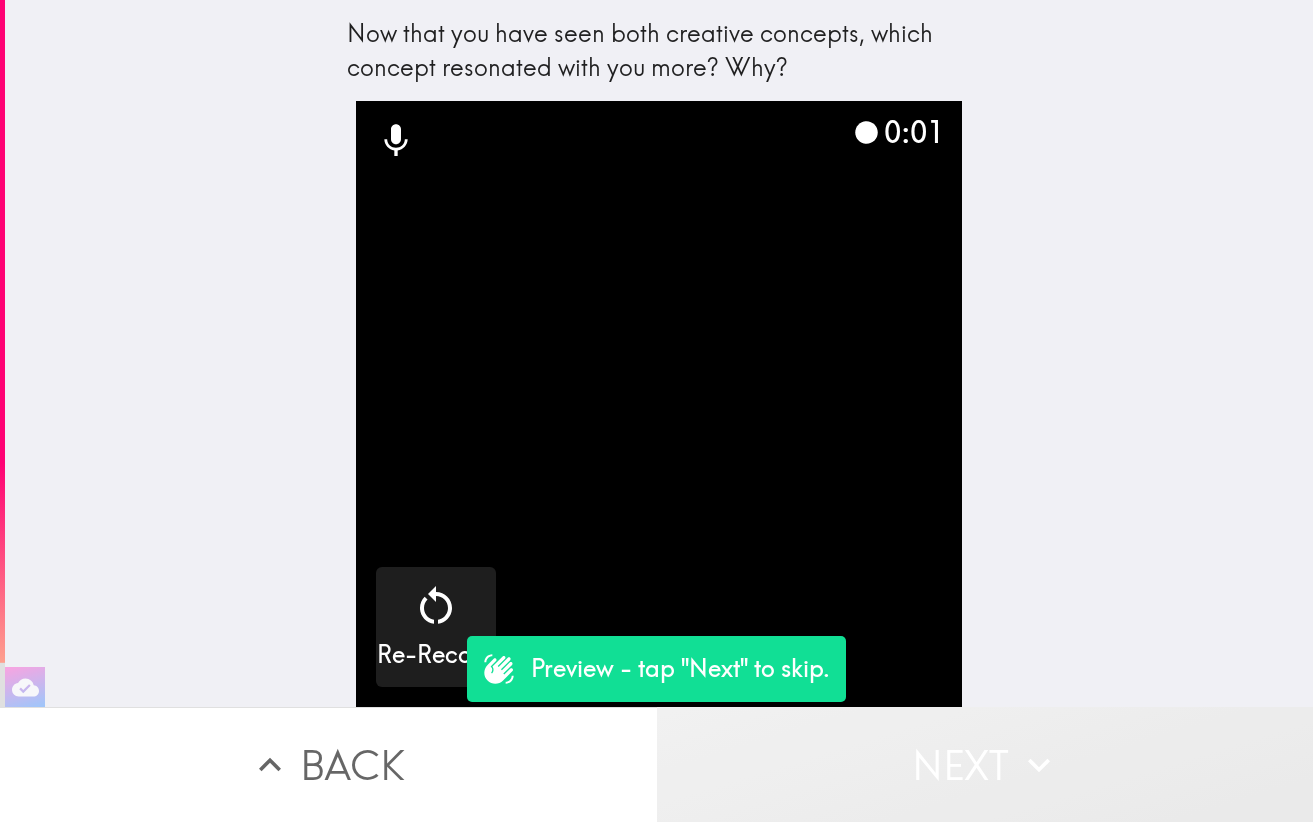 click on "Next" at bounding box center (985, 764) 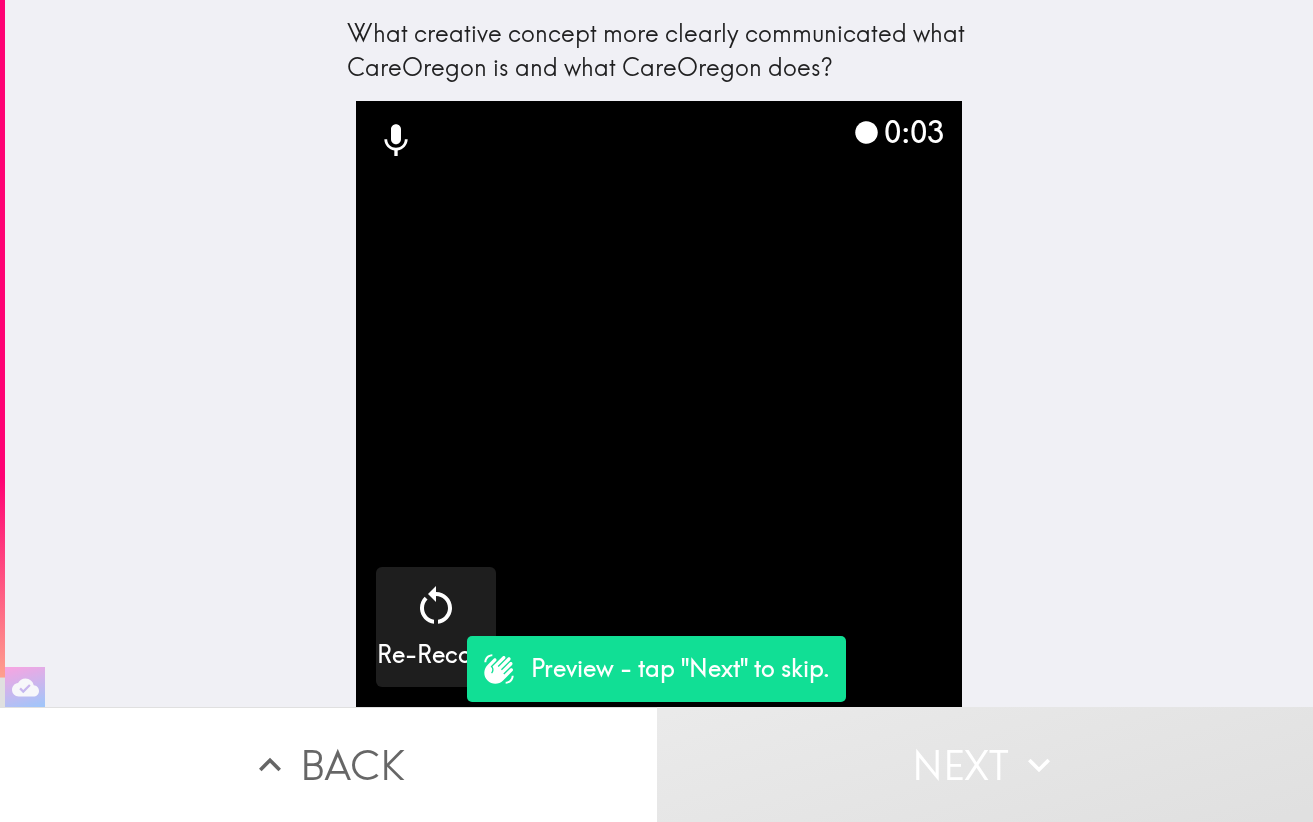 click on "Next" at bounding box center [985, 764] 